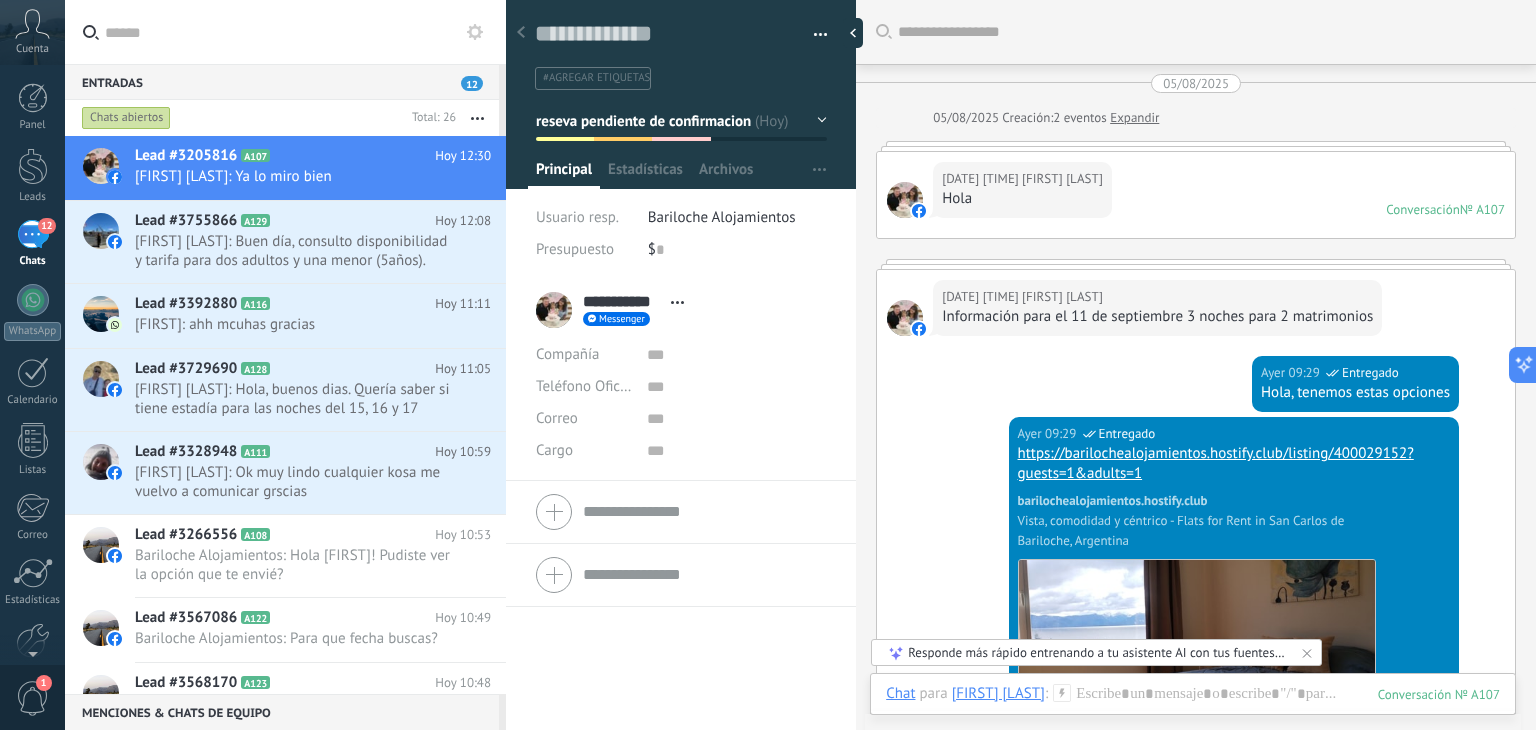 scroll, scrollTop: 0, scrollLeft: 0, axis: both 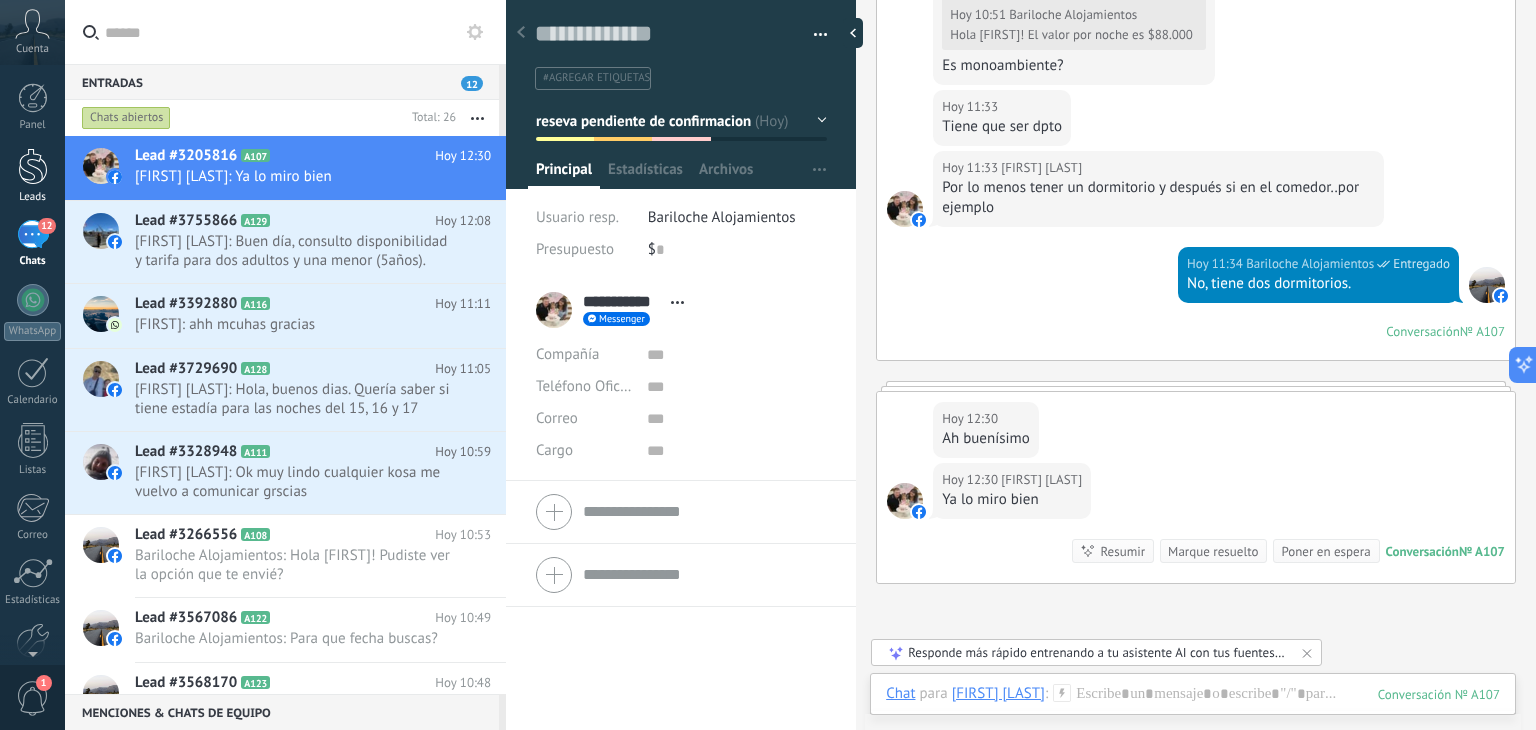 click at bounding box center (33, 166) 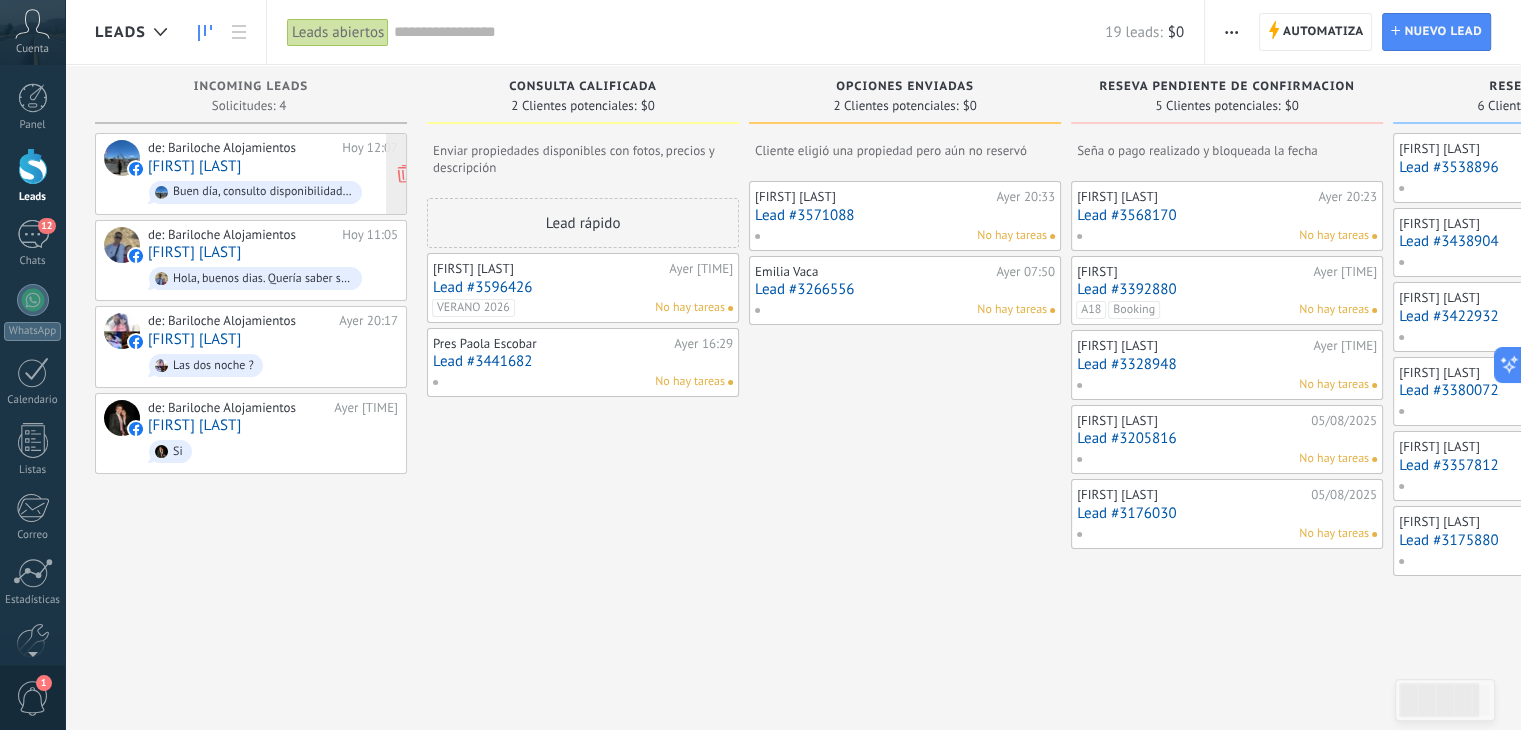 click on "[FIRST] [LAST]" at bounding box center (194, 166) 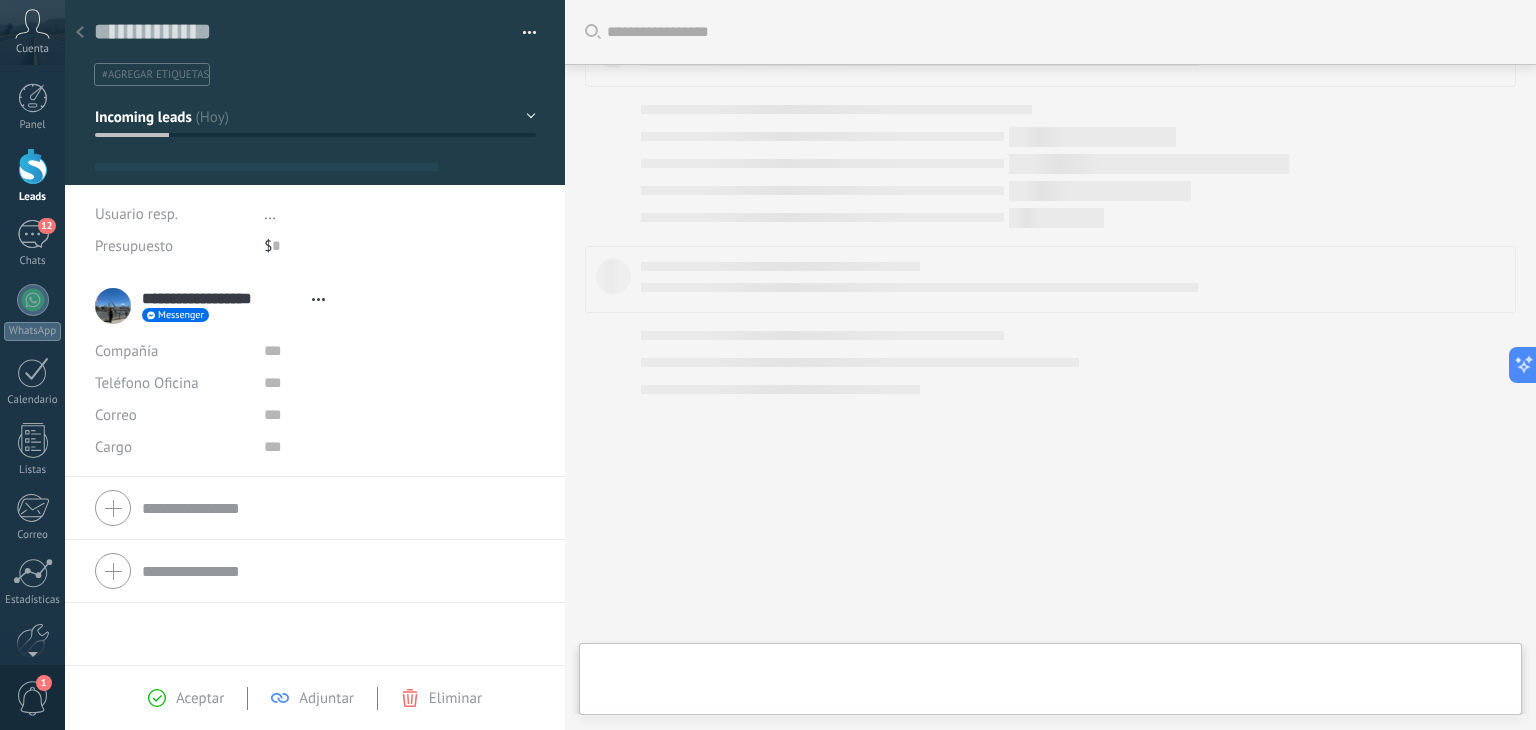 type on "**********" 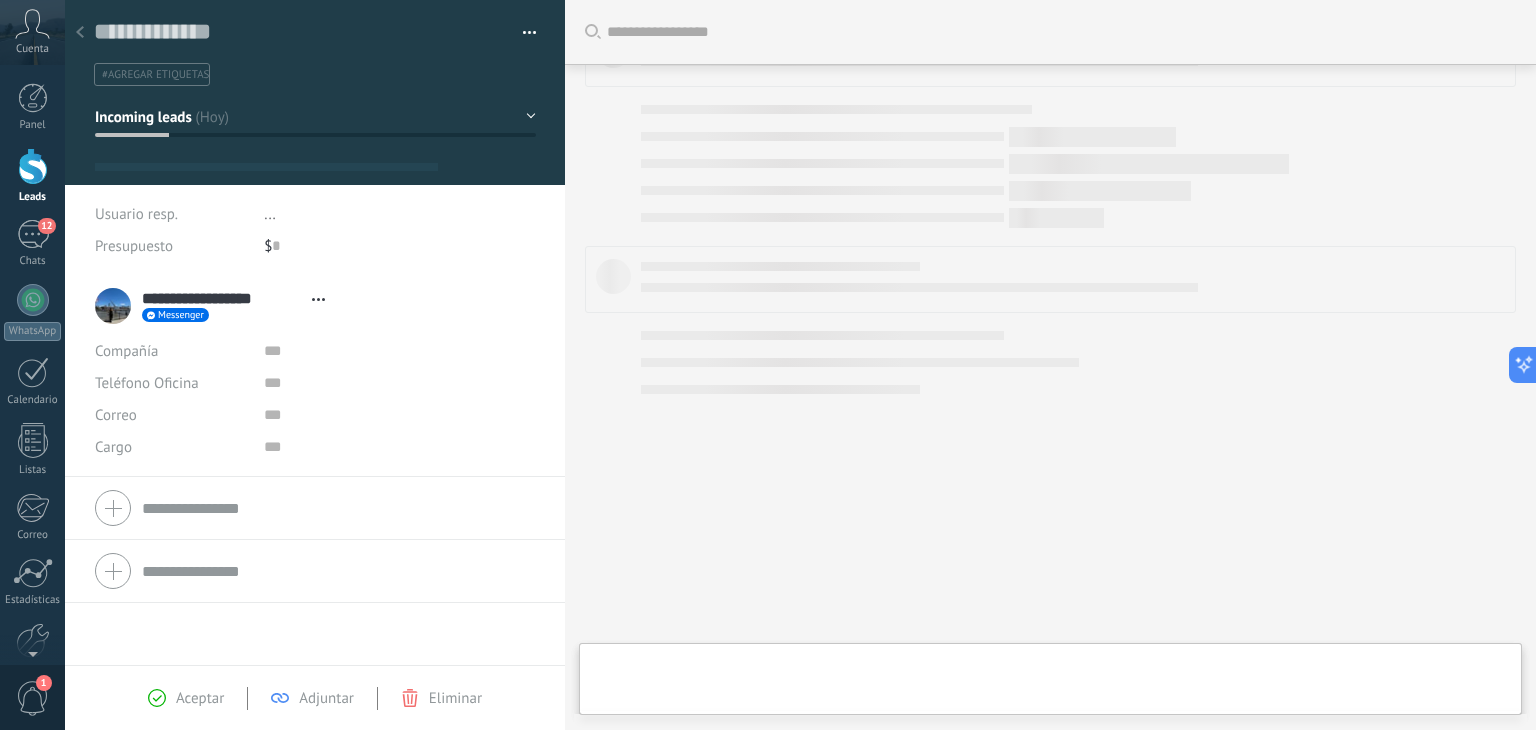 scroll, scrollTop: 58, scrollLeft: 0, axis: vertical 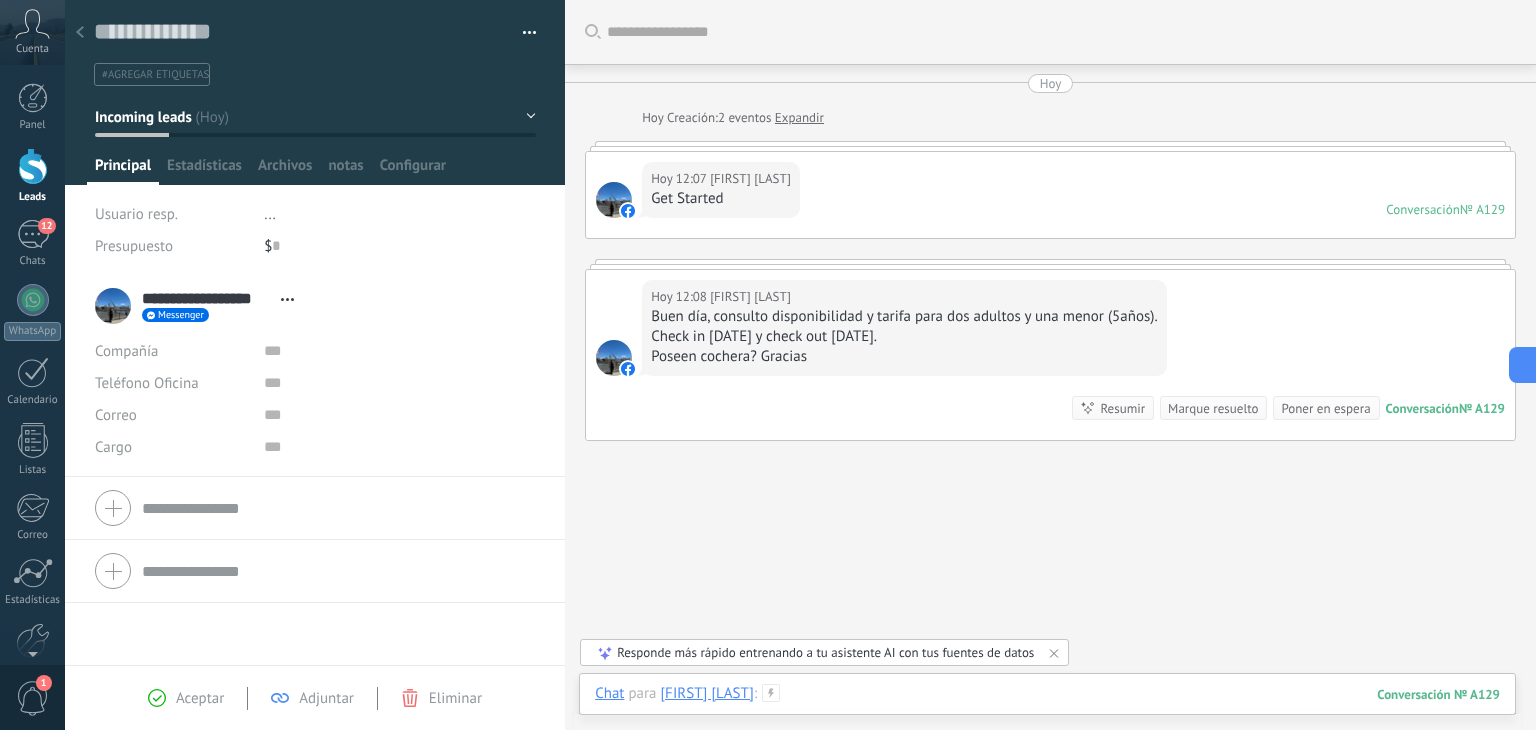 click at bounding box center (1047, 714) 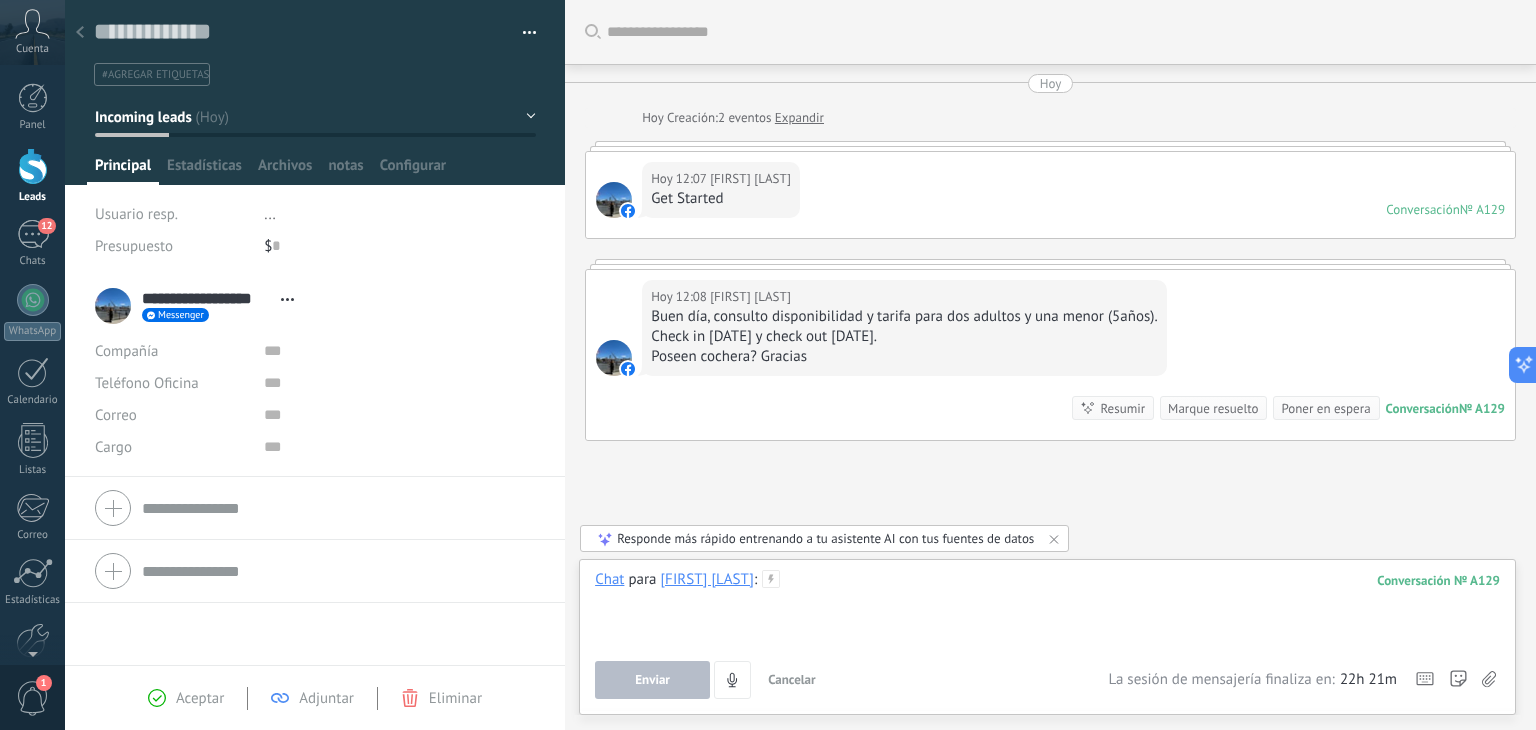 type 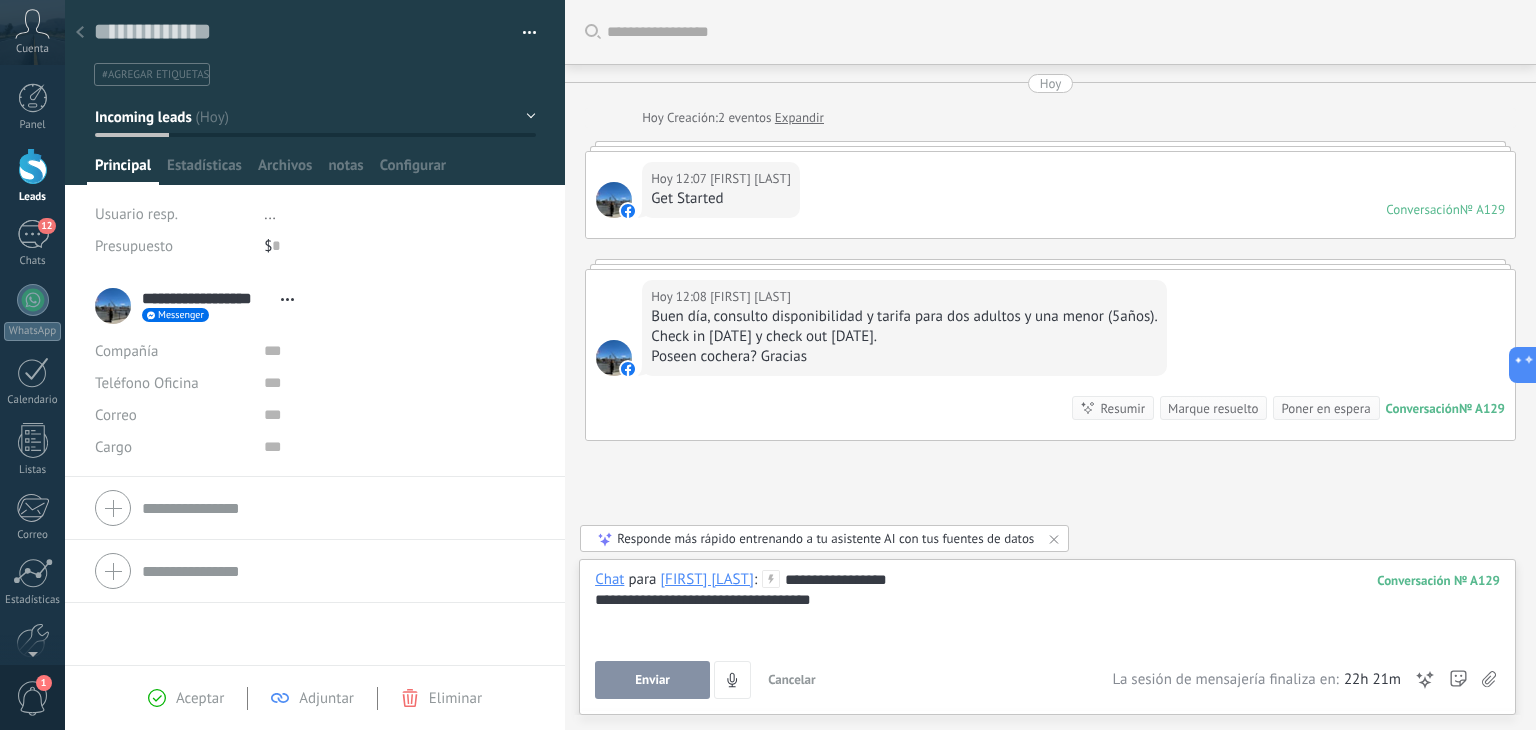 click on "Enviar" at bounding box center [652, 680] 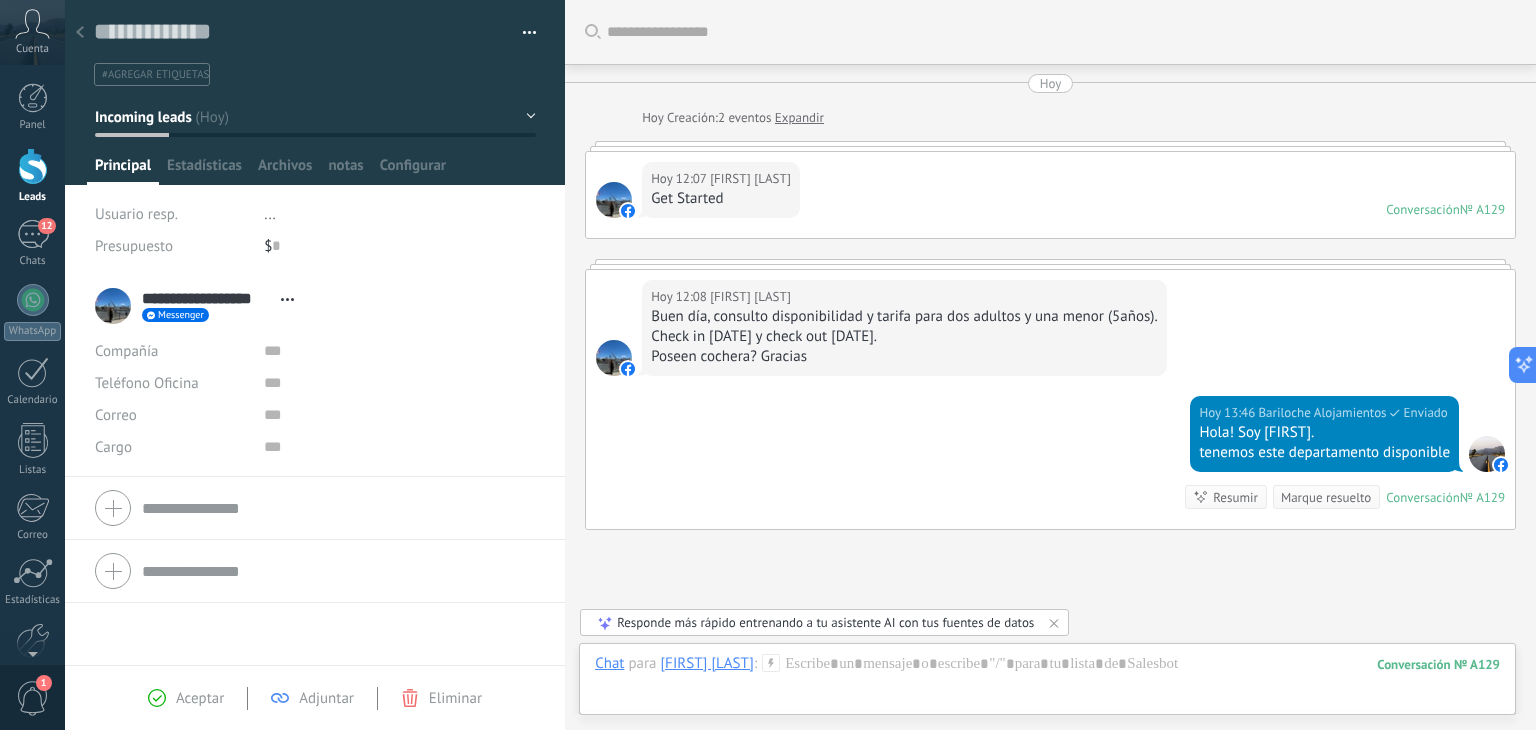 scroll, scrollTop: 148, scrollLeft: 0, axis: vertical 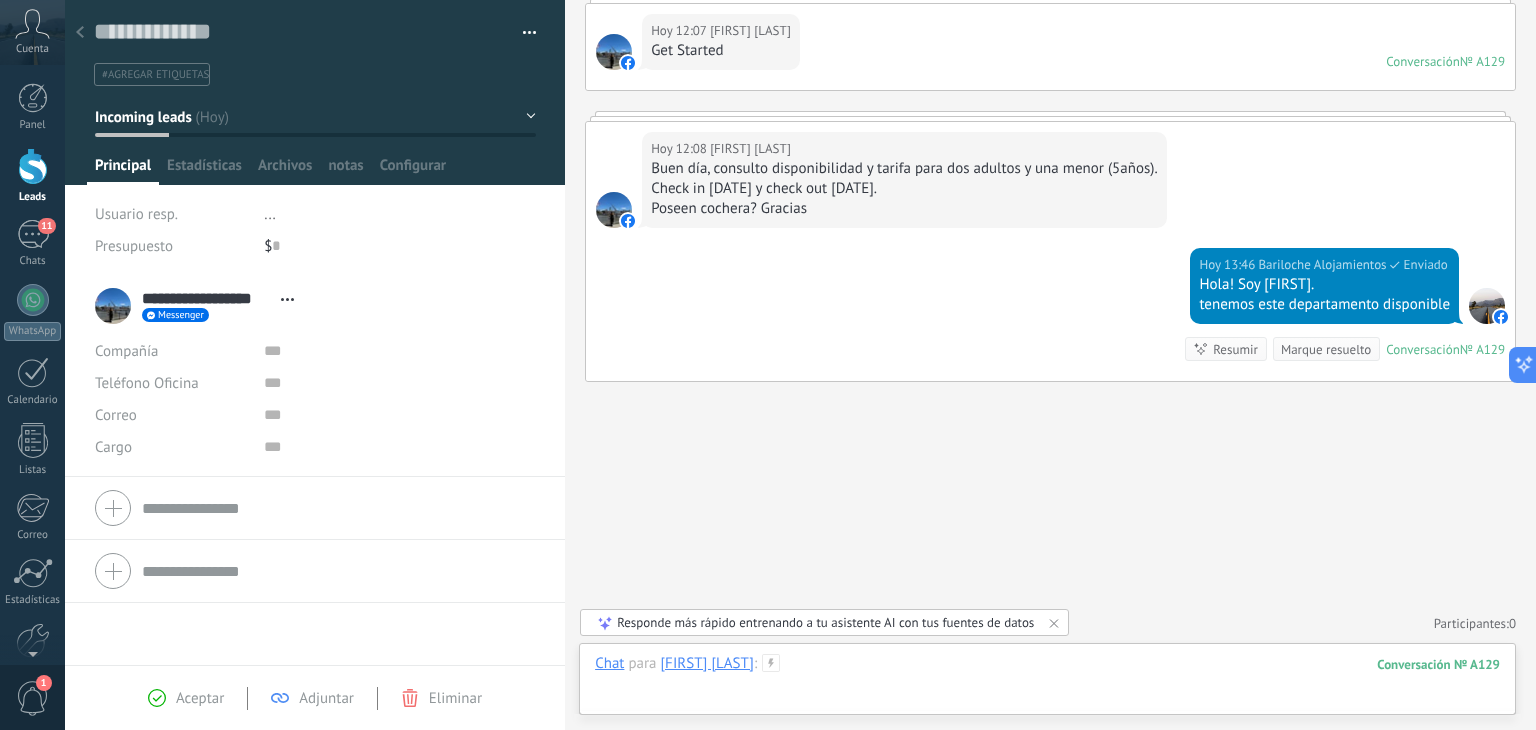 click at bounding box center [1047, 684] 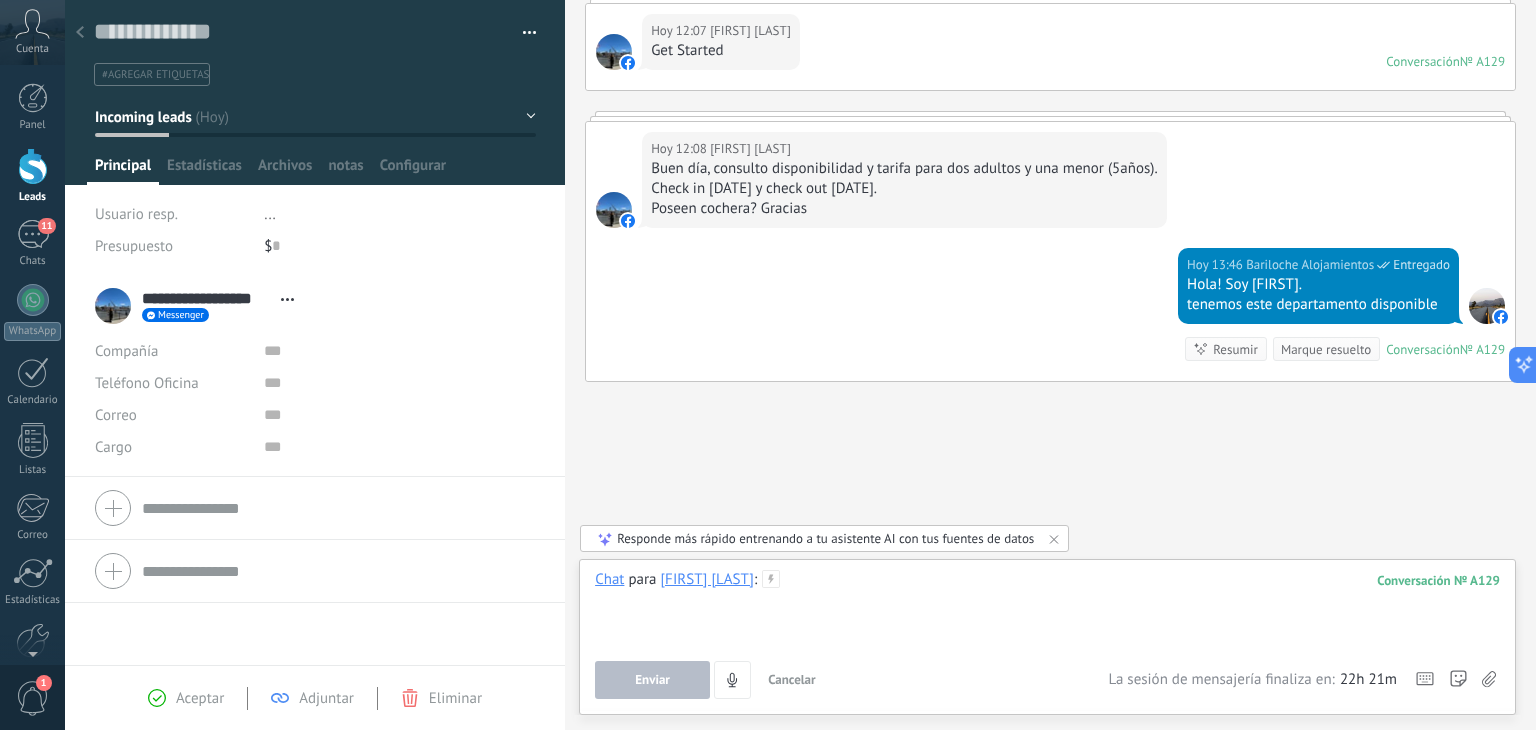 paste 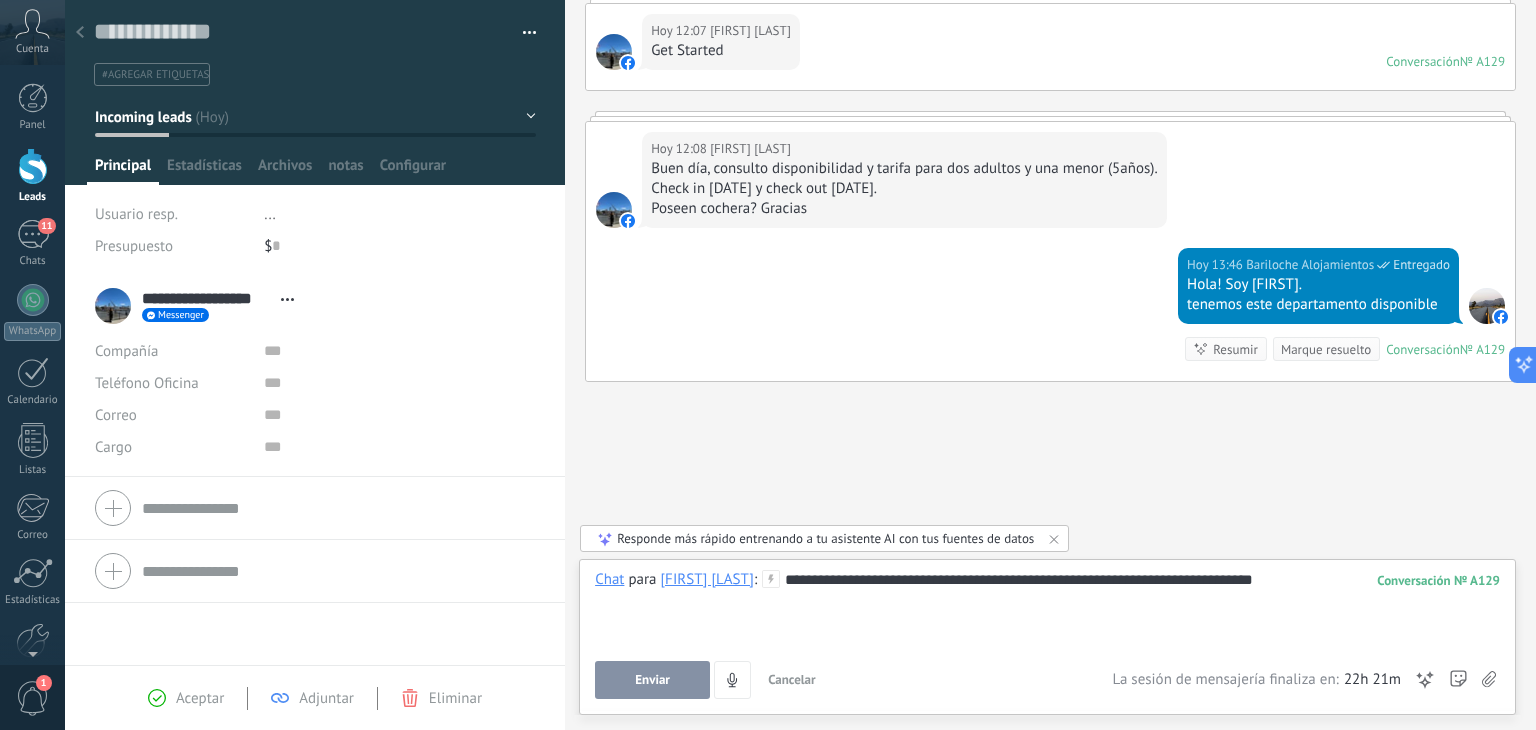 click on "Enviar" at bounding box center [652, 680] 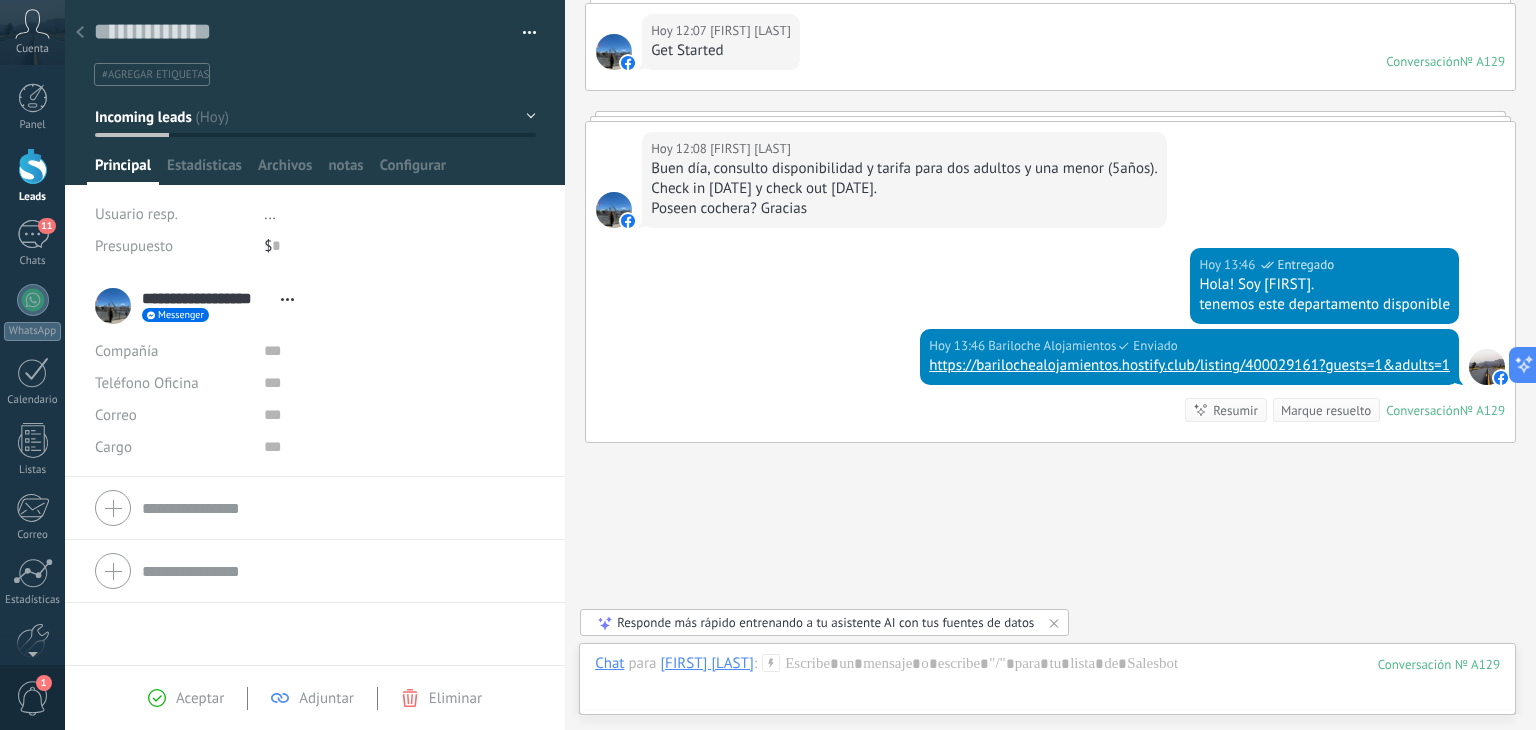 scroll, scrollTop: 208, scrollLeft: 0, axis: vertical 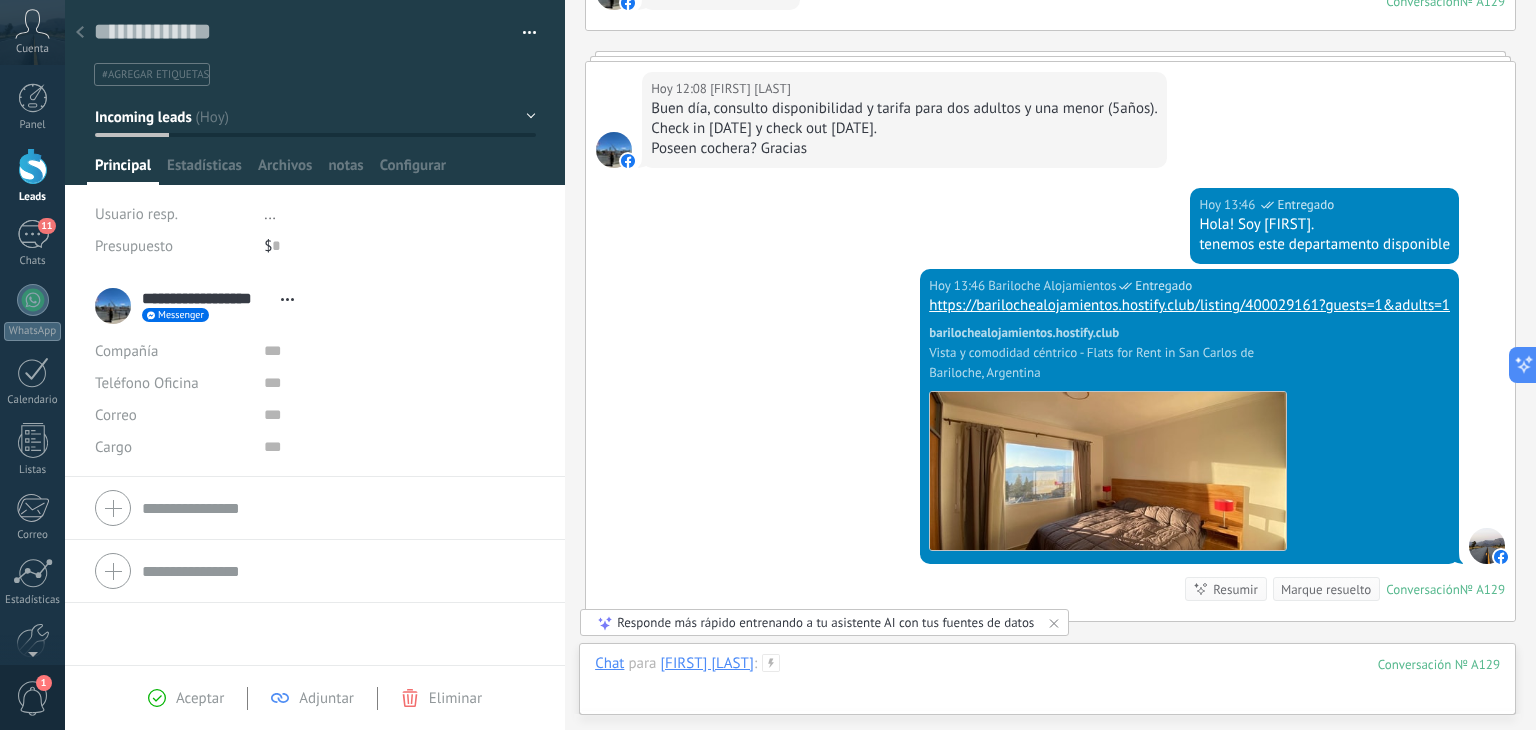 click at bounding box center (1047, 684) 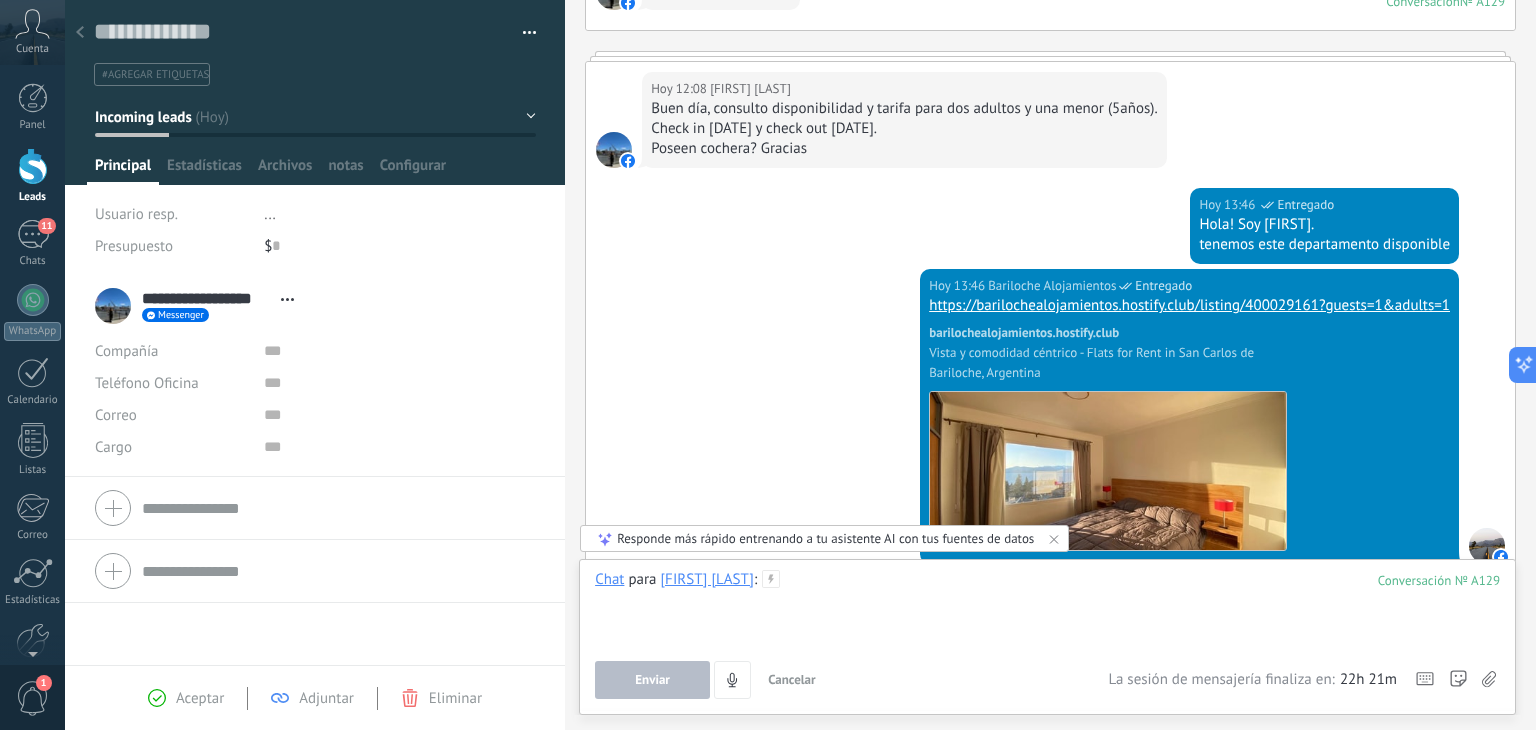 type 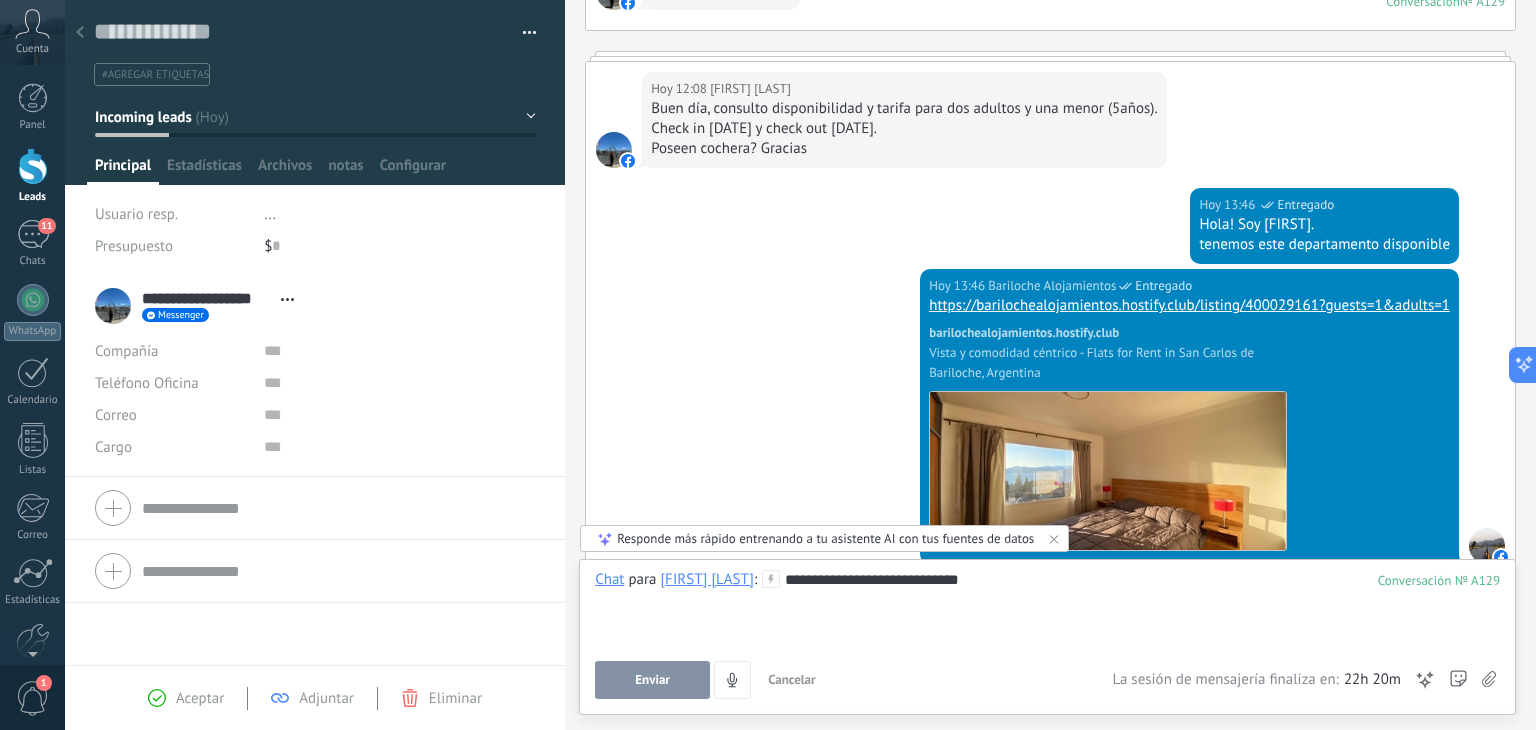 click on "Enviar" at bounding box center (652, 680) 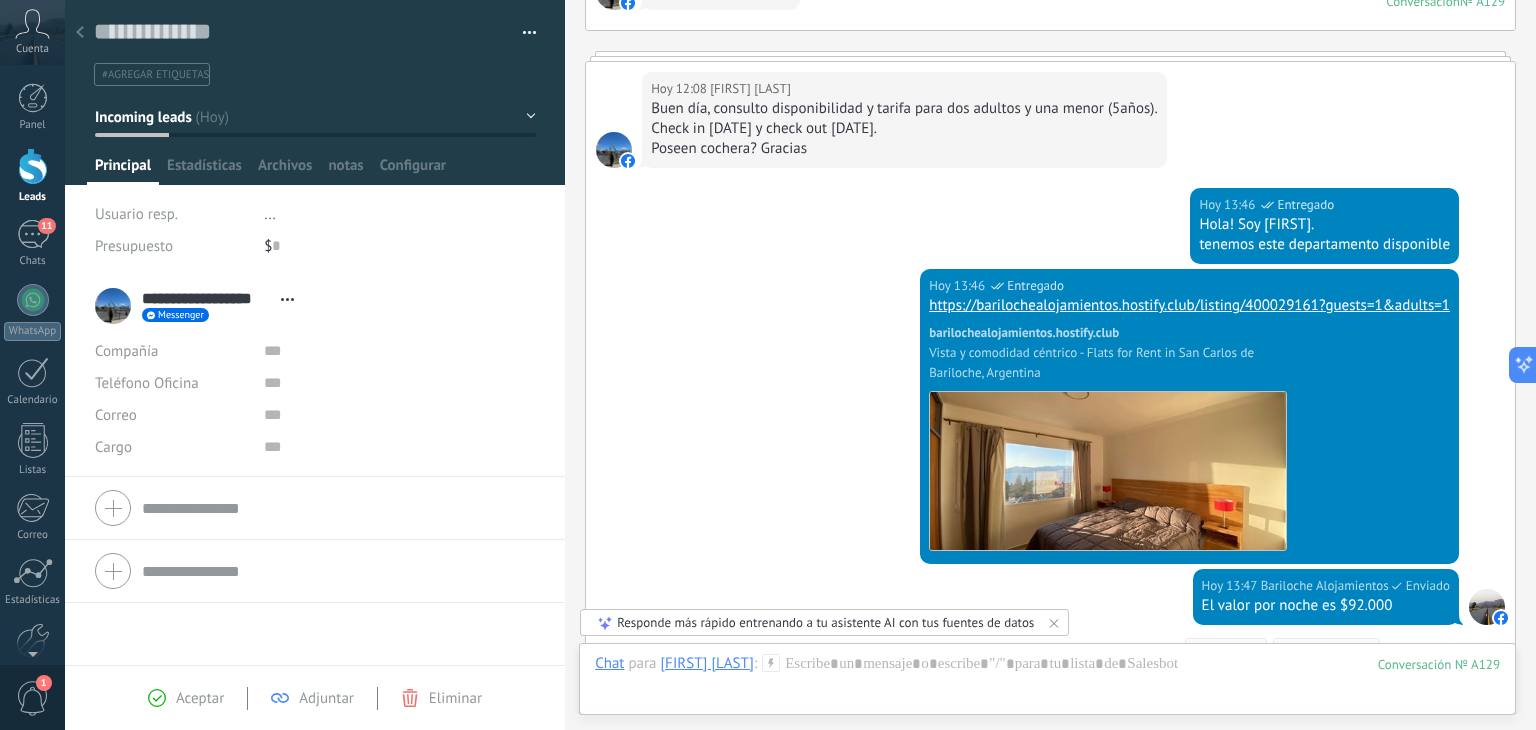 scroll, scrollTop: 508, scrollLeft: 0, axis: vertical 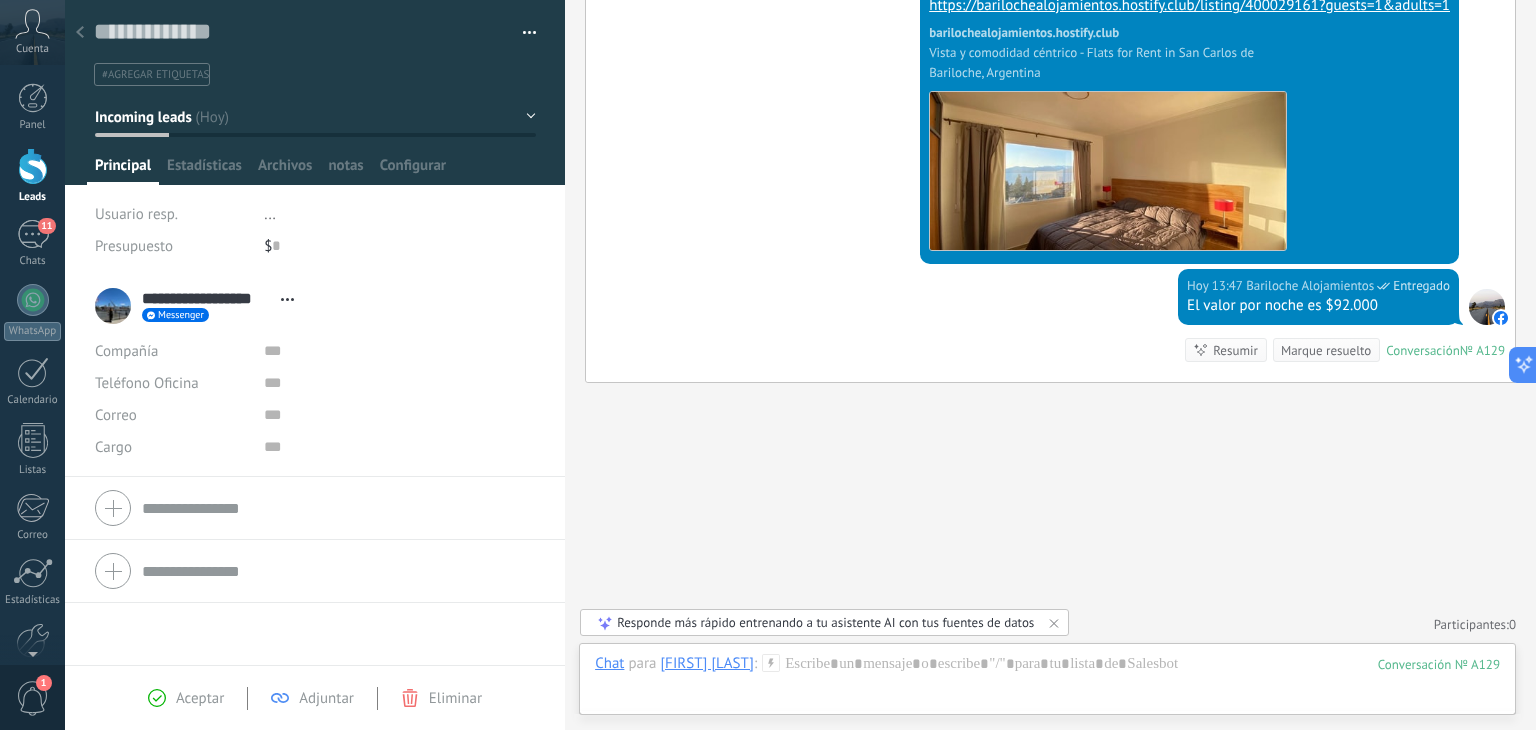 click on "Incoming leads" at bounding box center [143, 117] 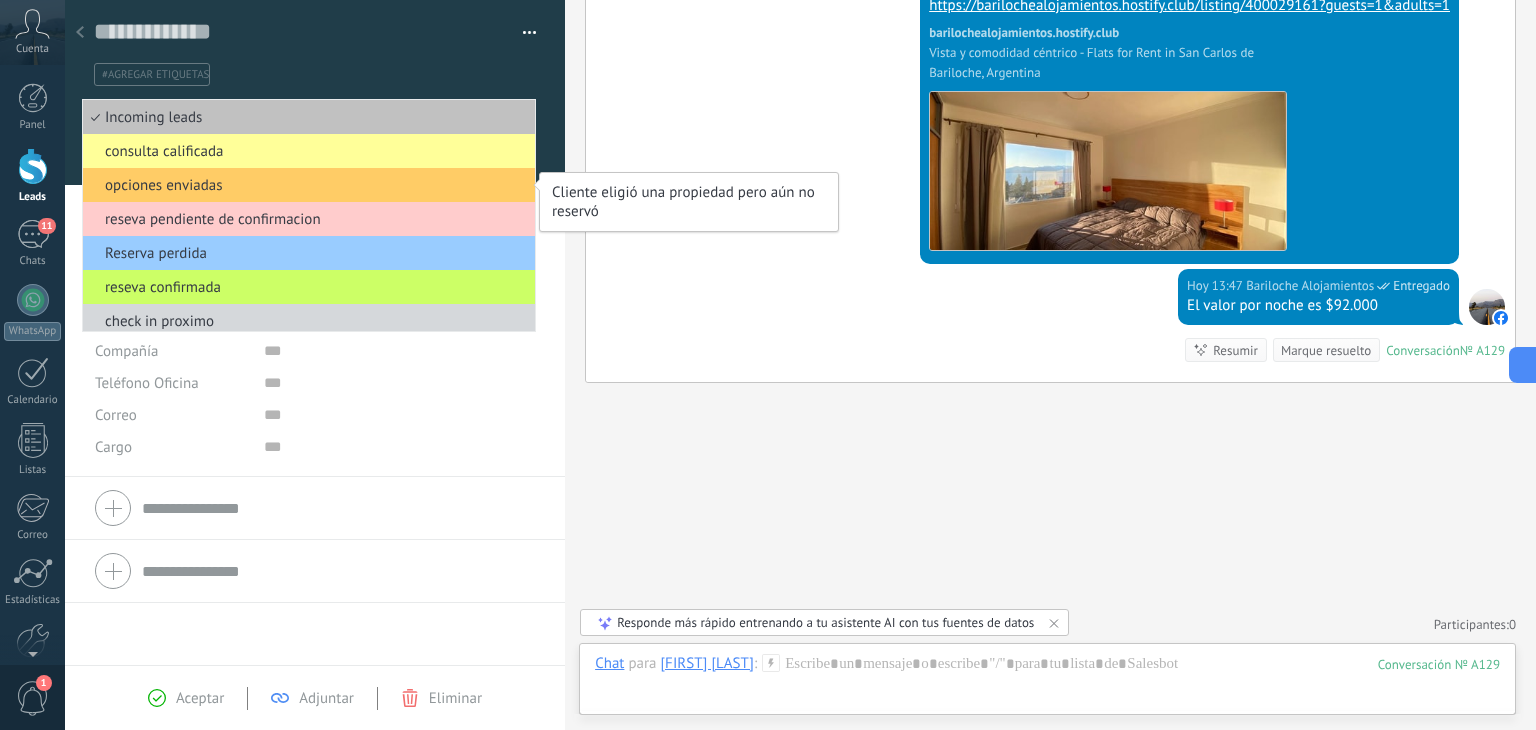 click on "opciones enviadas" at bounding box center [309, 185] 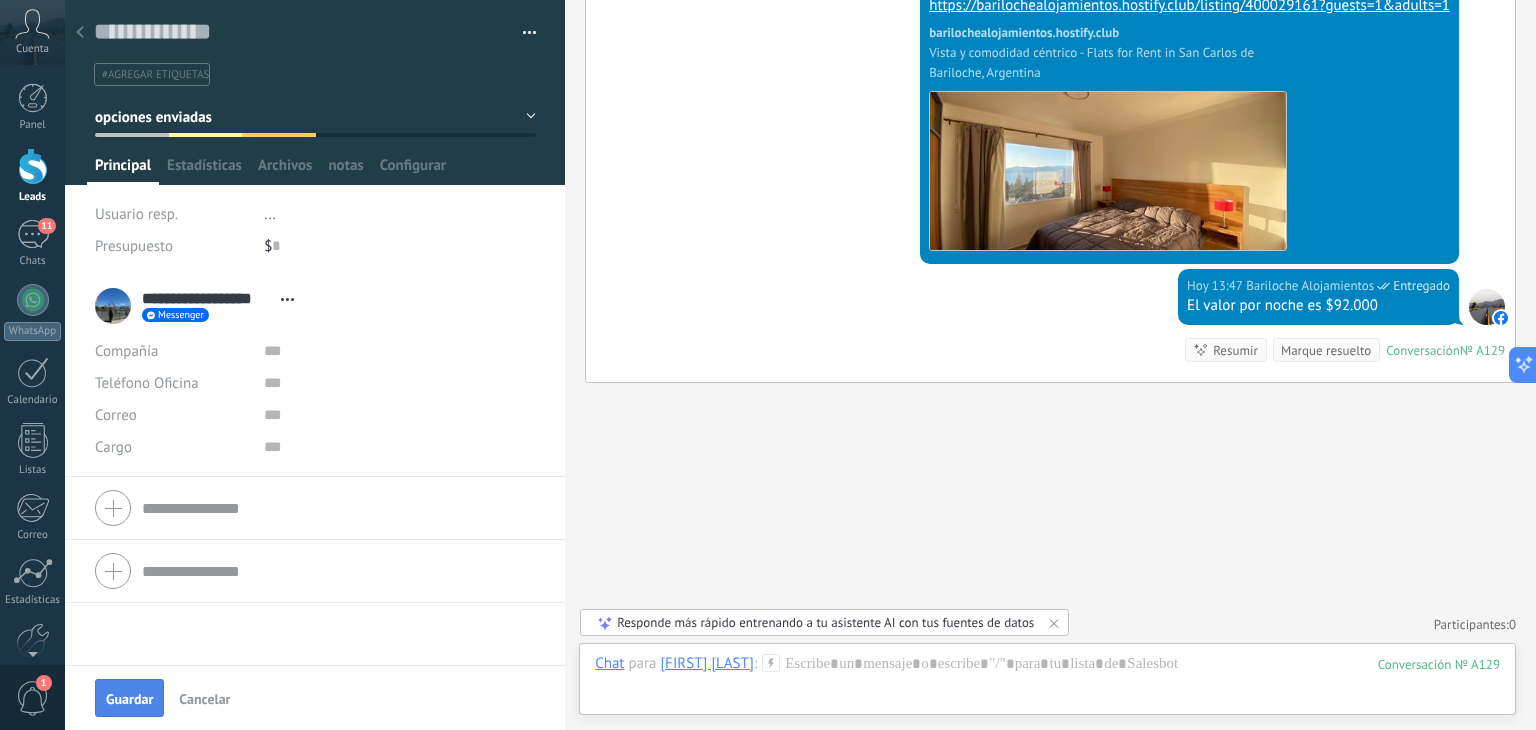 click on "Guardar" at bounding box center [129, 698] 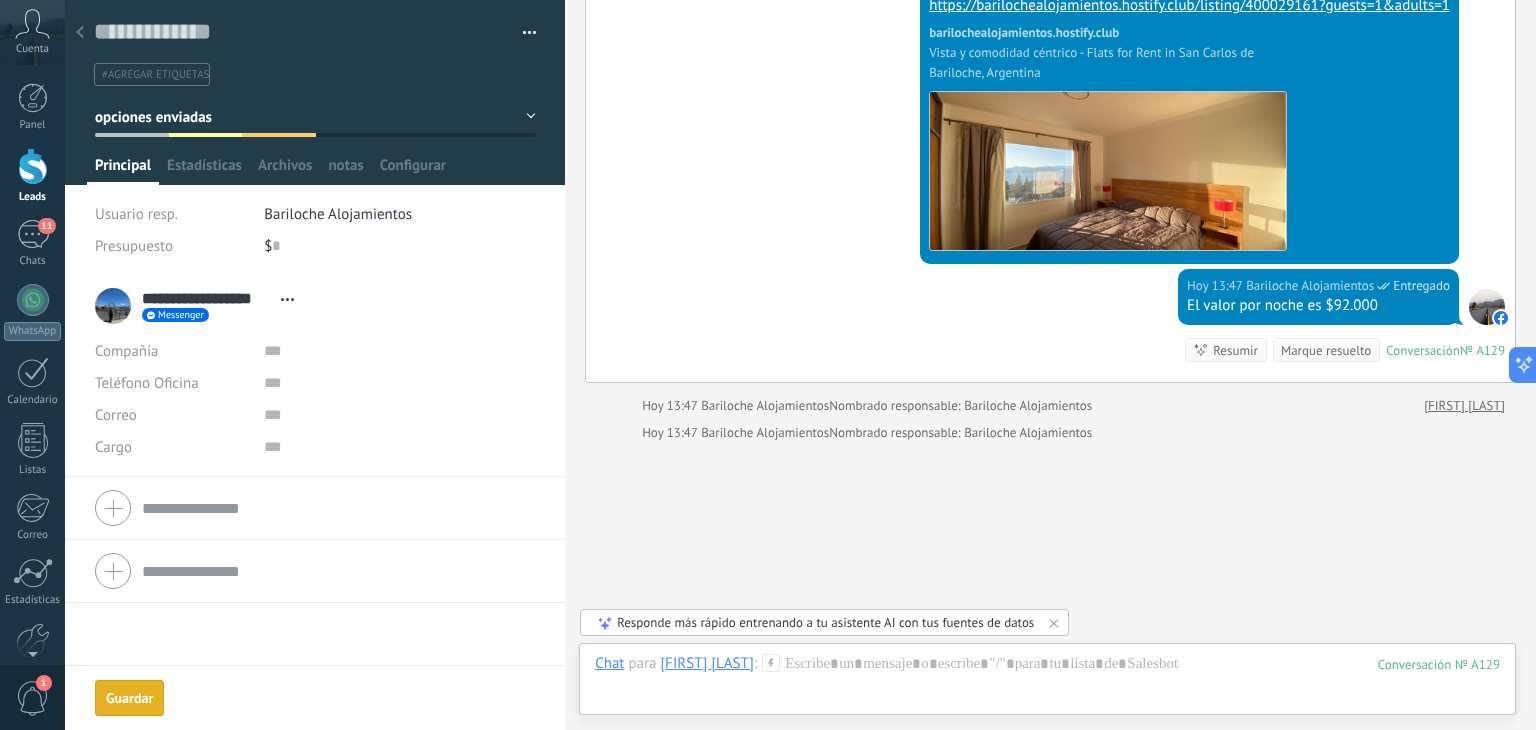 scroll, scrollTop: 595, scrollLeft: 0, axis: vertical 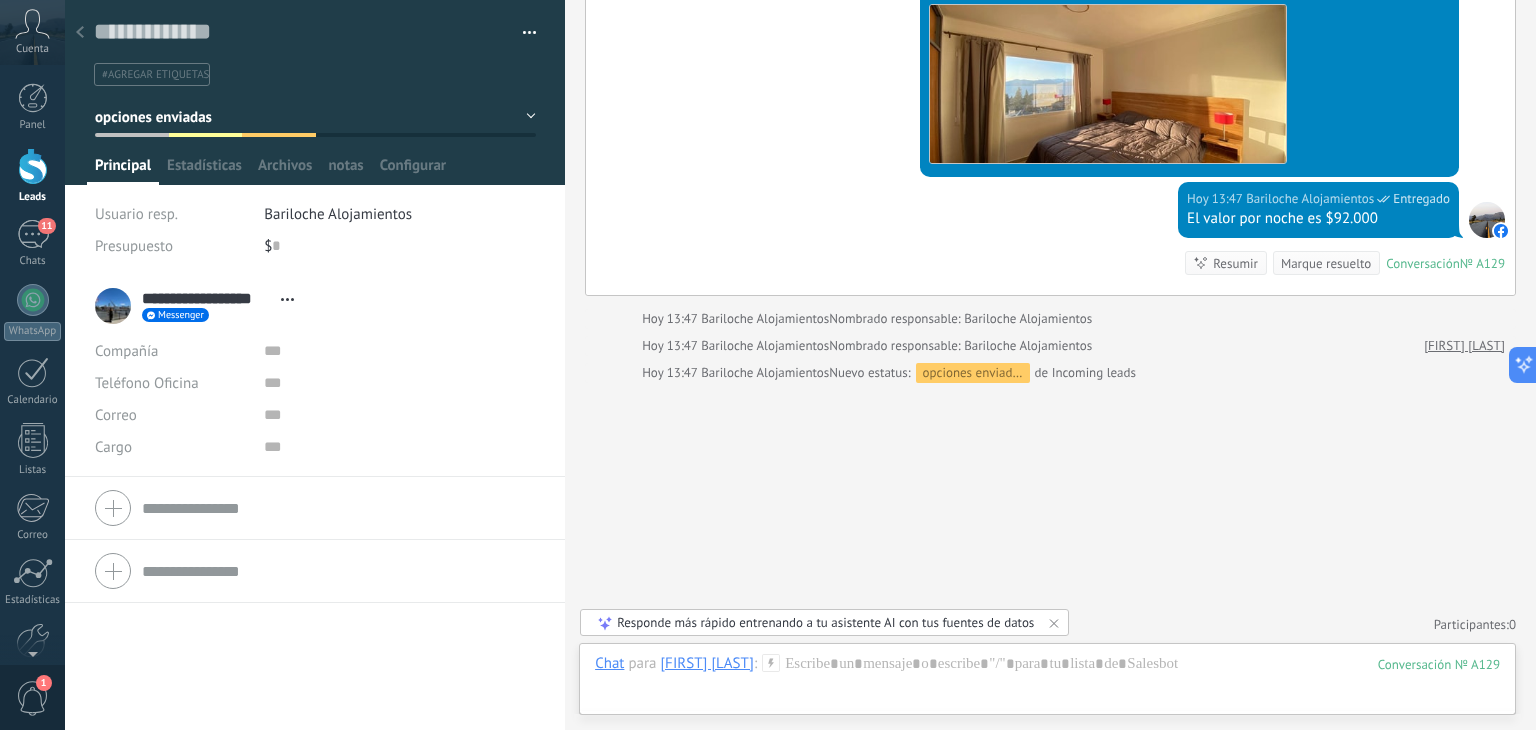 click at bounding box center [33, 166] 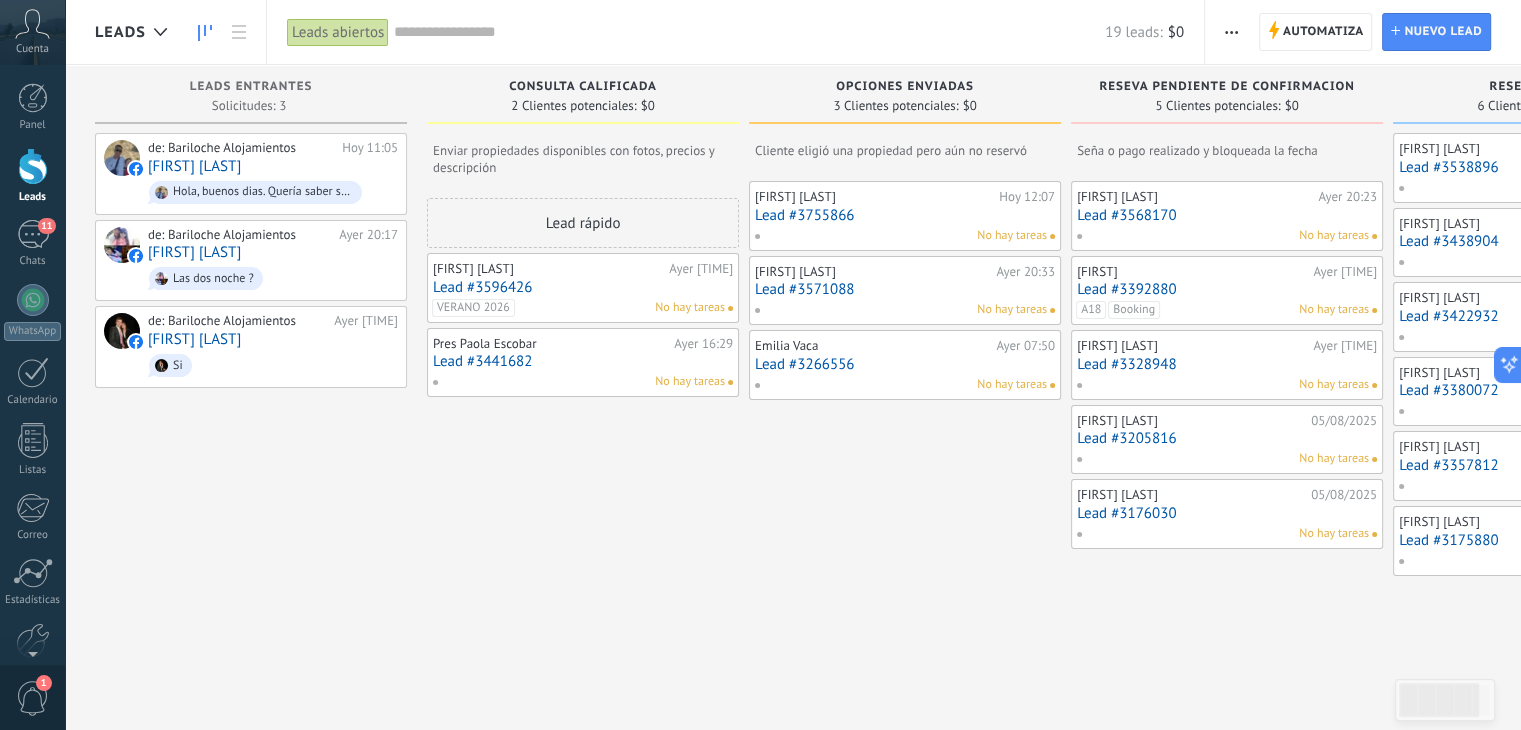 click on "[FIRST] [LAST]" at bounding box center [194, 166] 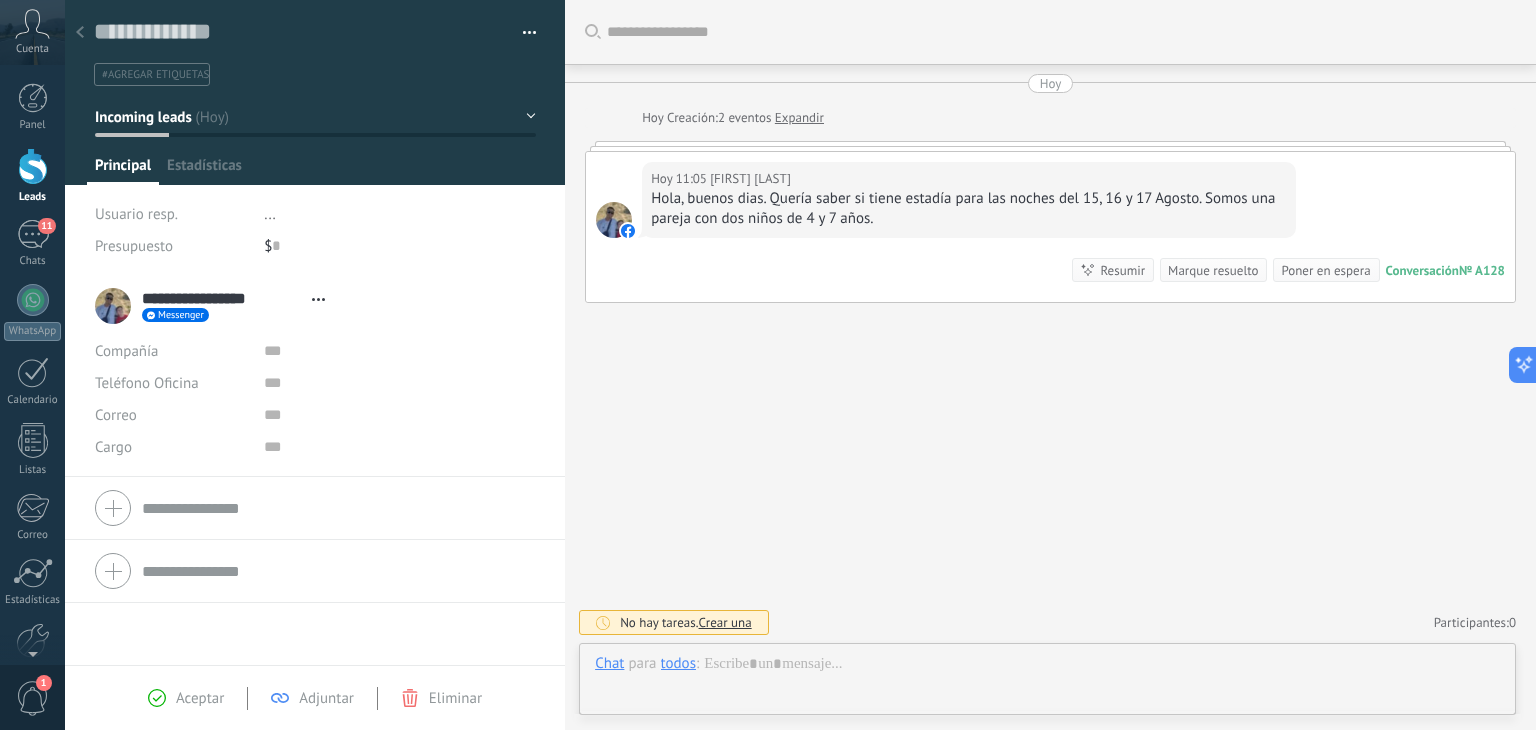type on "**********" 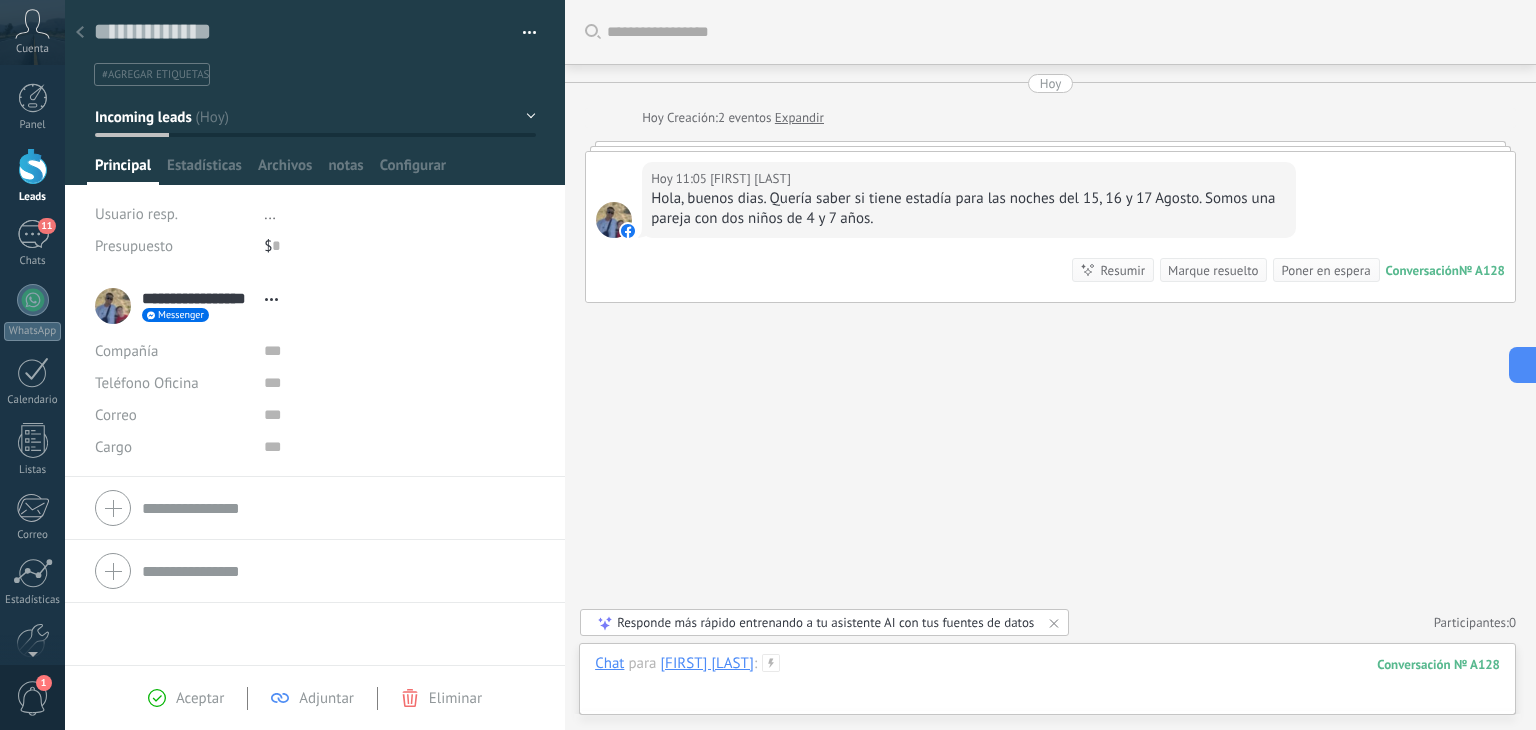 click at bounding box center (1047, 684) 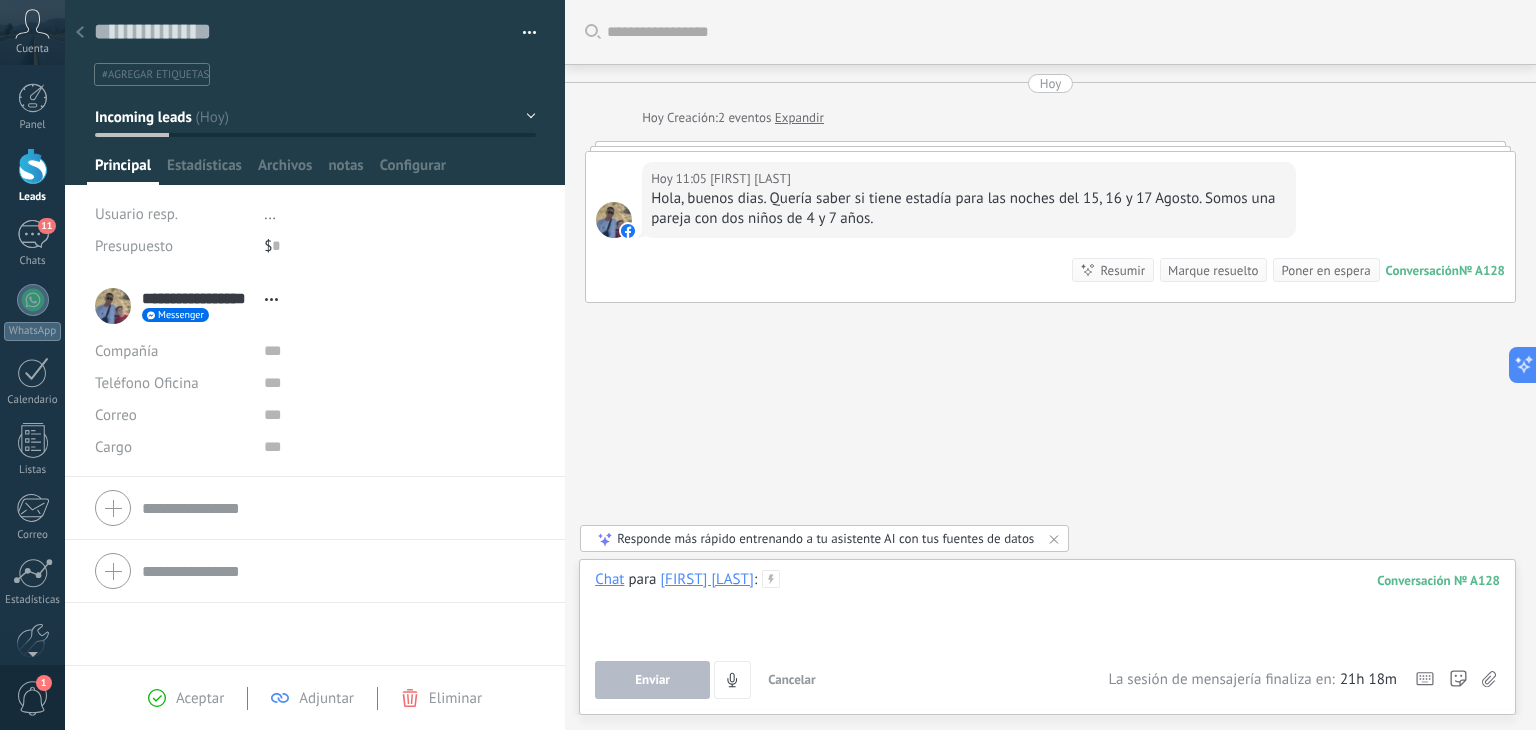 type 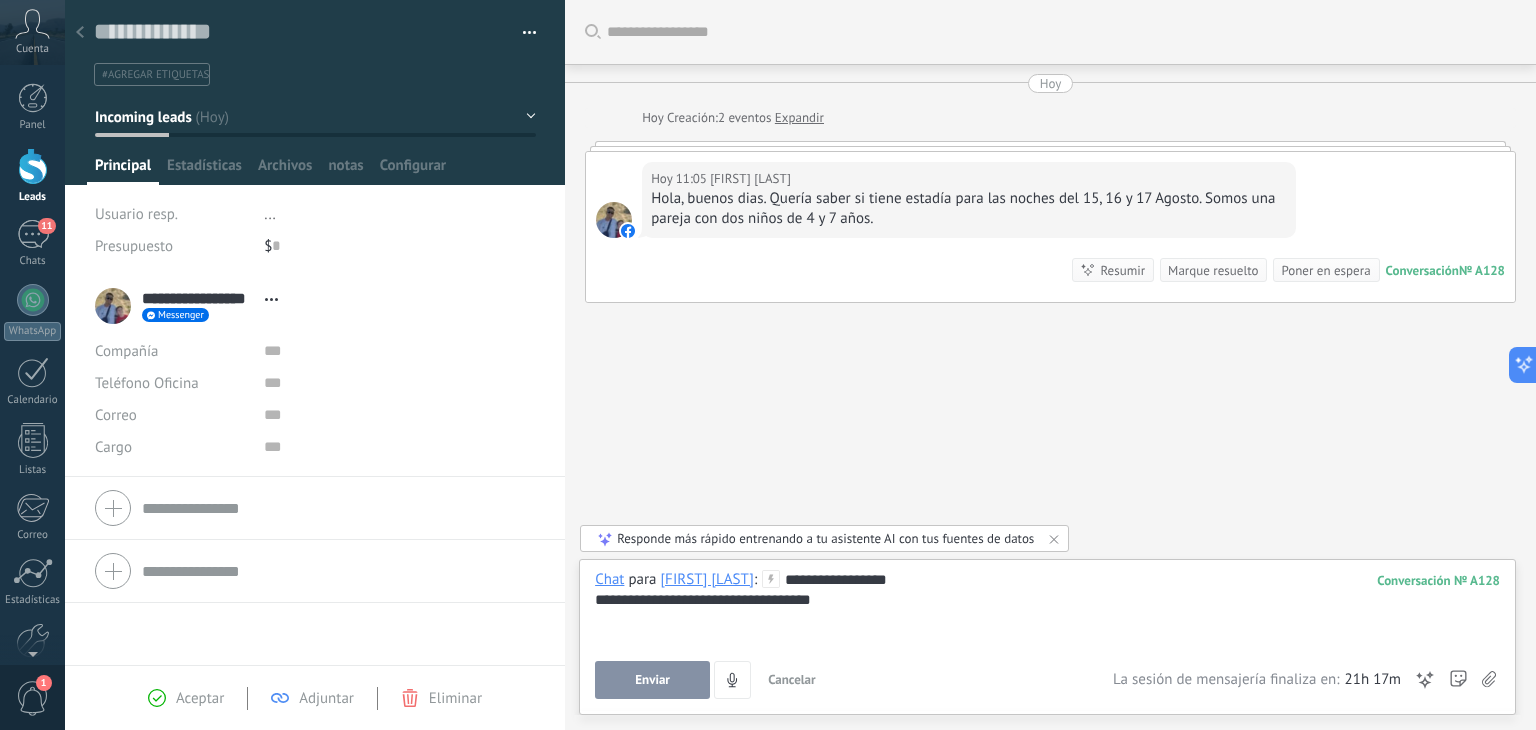 click on "**********" at bounding box center [1047, 634] 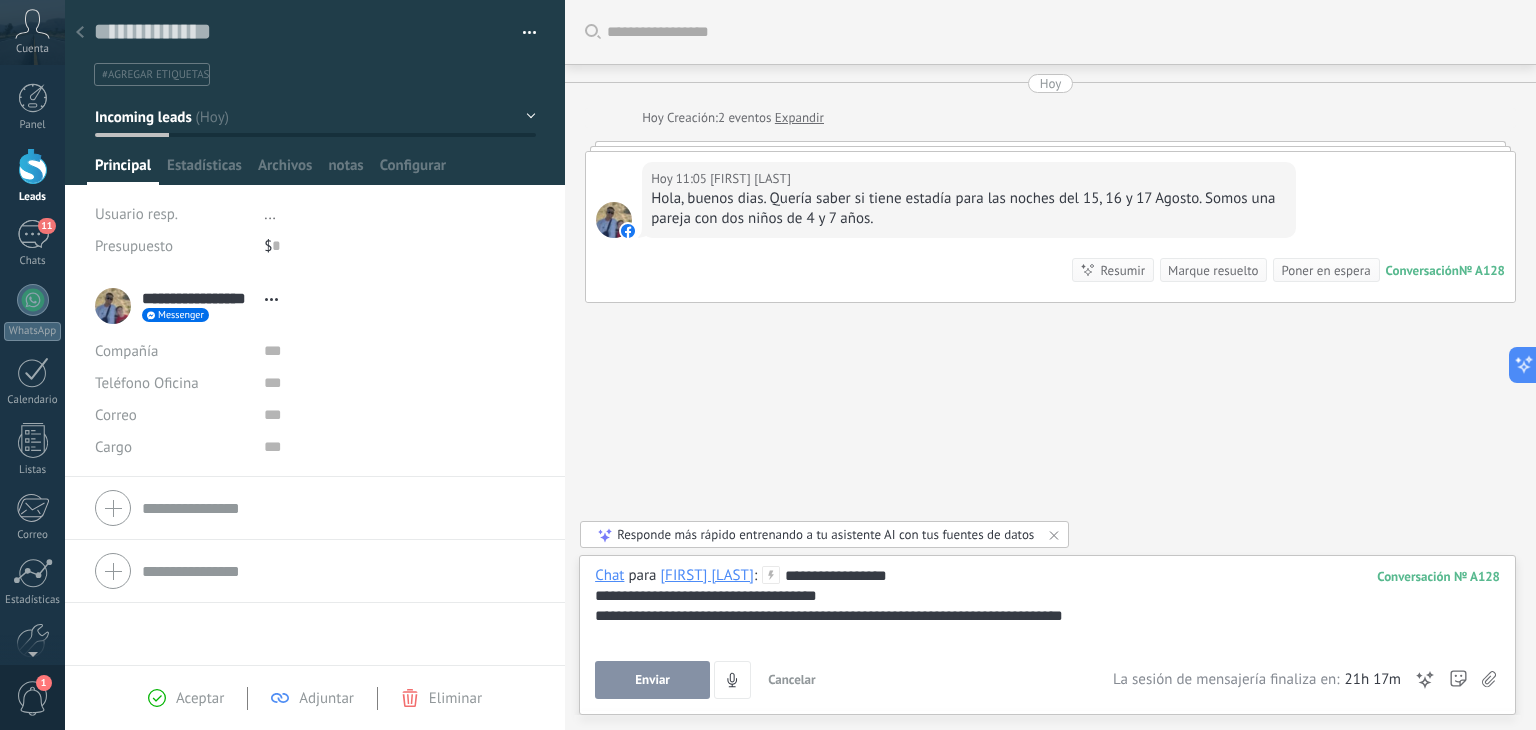 click on "Enviar" at bounding box center (652, 680) 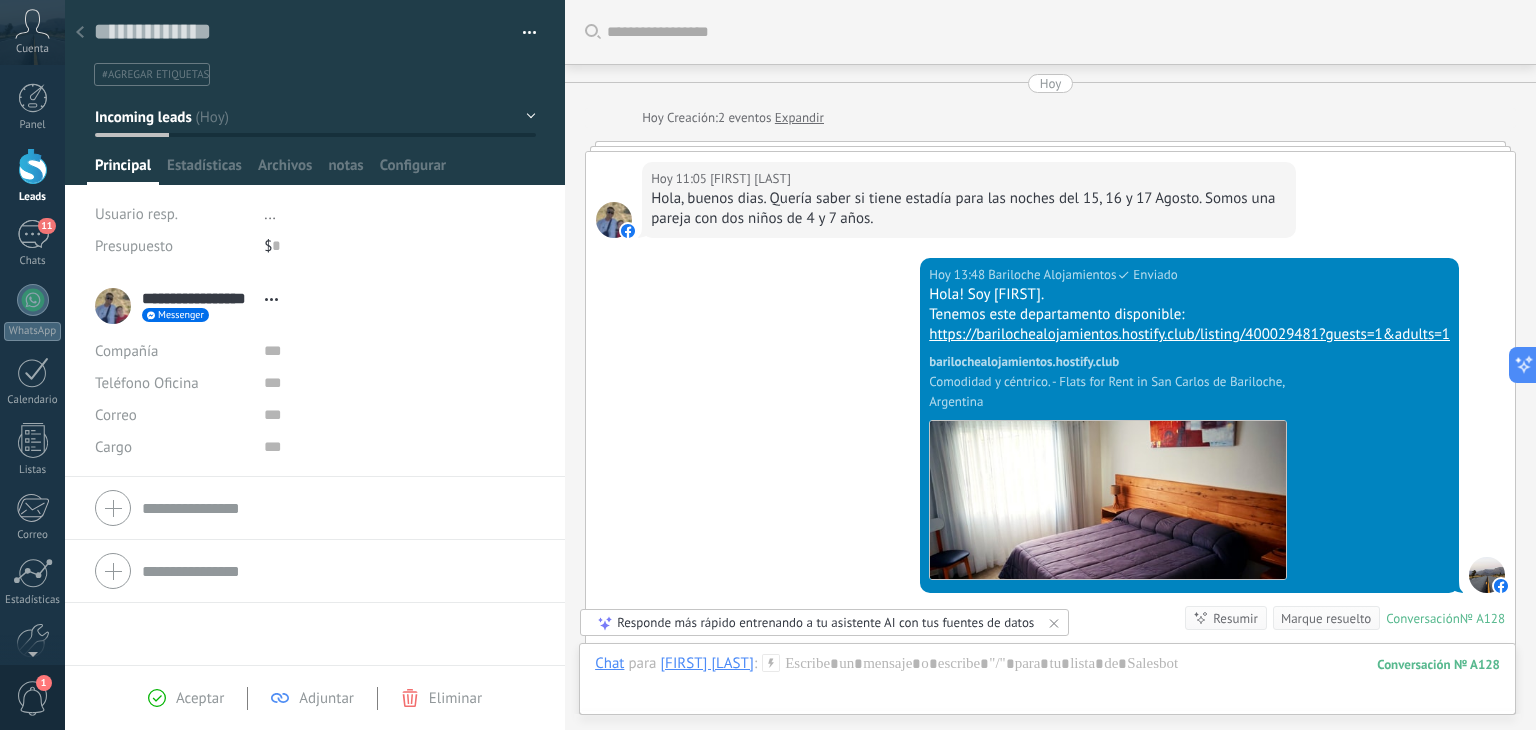 scroll, scrollTop: 30, scrollLeft: 0, axis: vertical 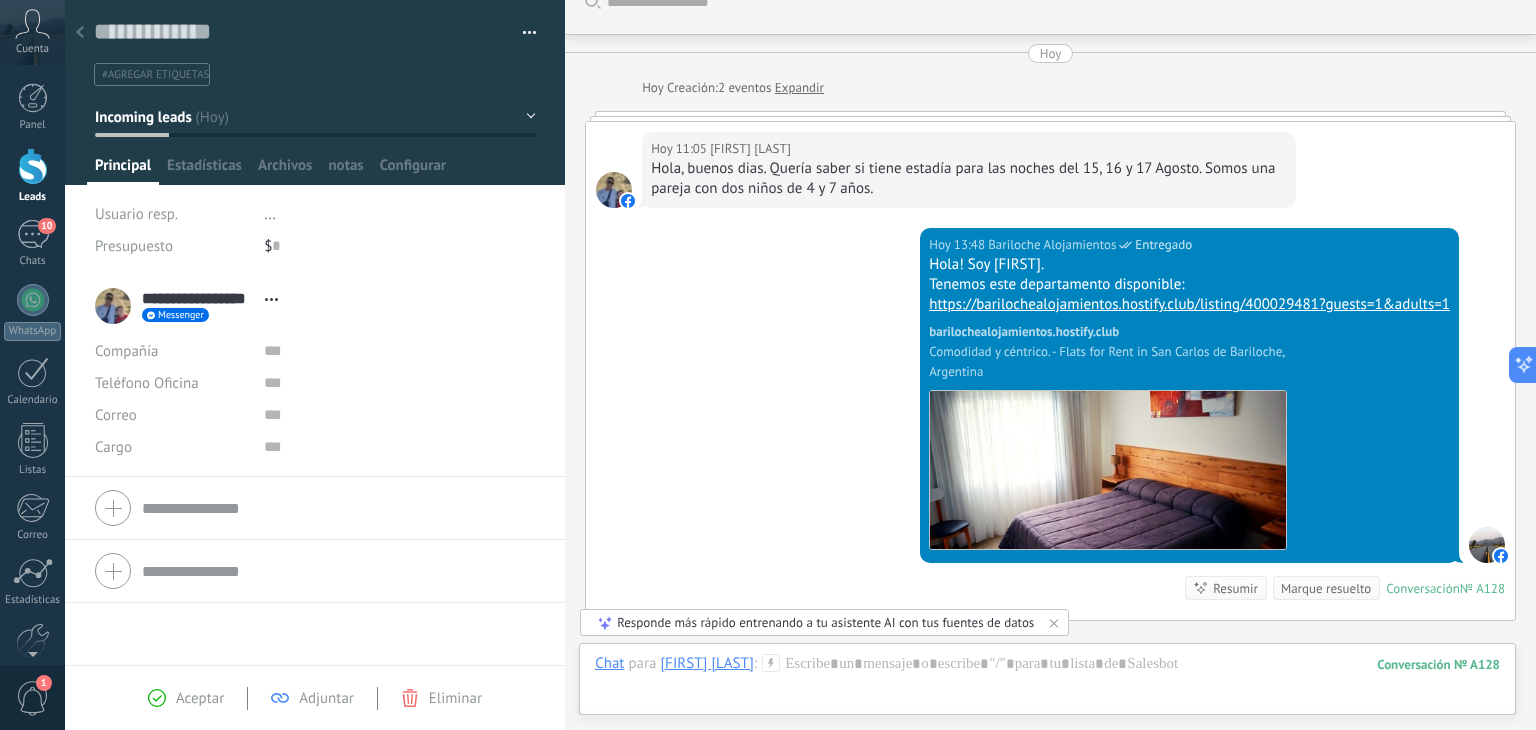 click on "Incoming leads" at bounding box center (143, 117) 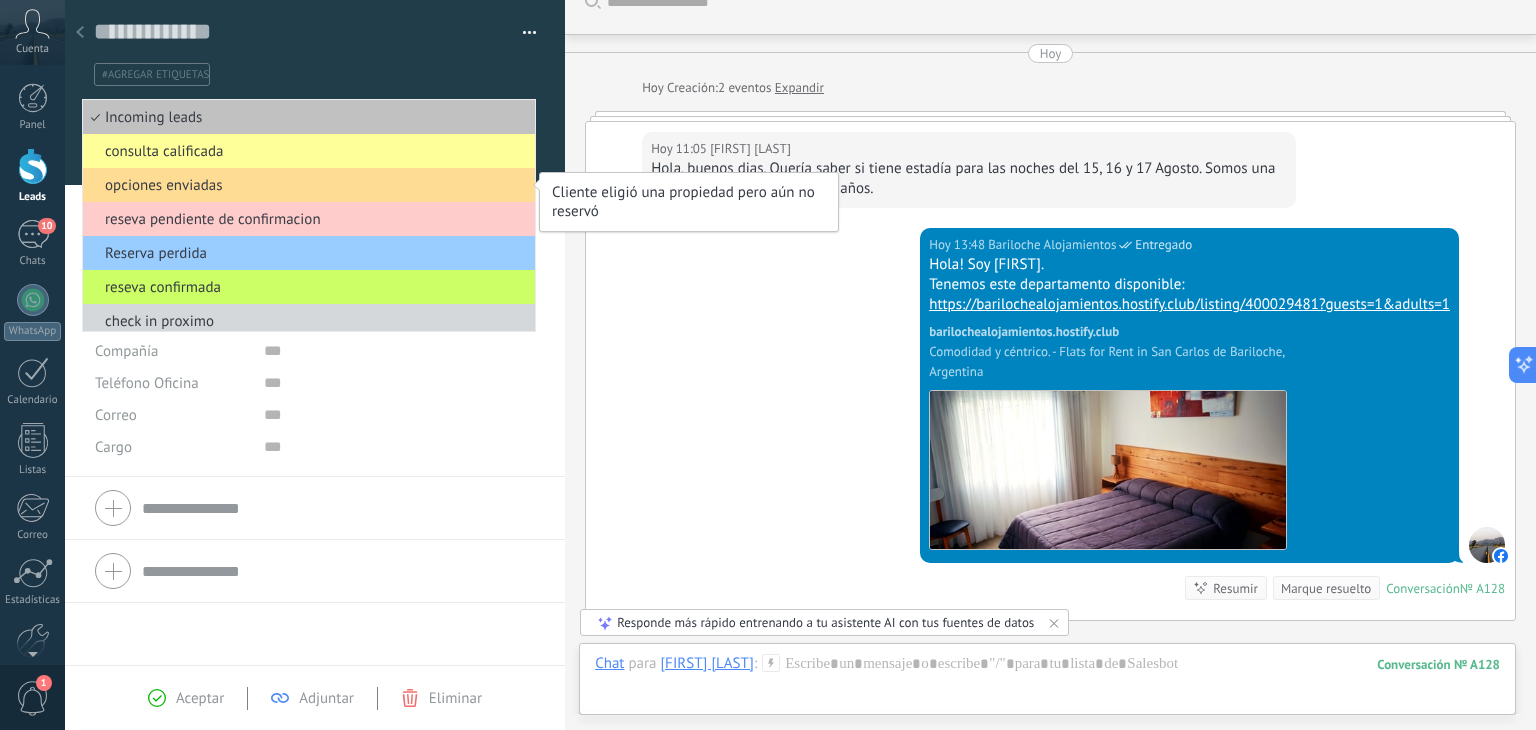 click on "opciones enviadas" at bounding box center [306, 185] 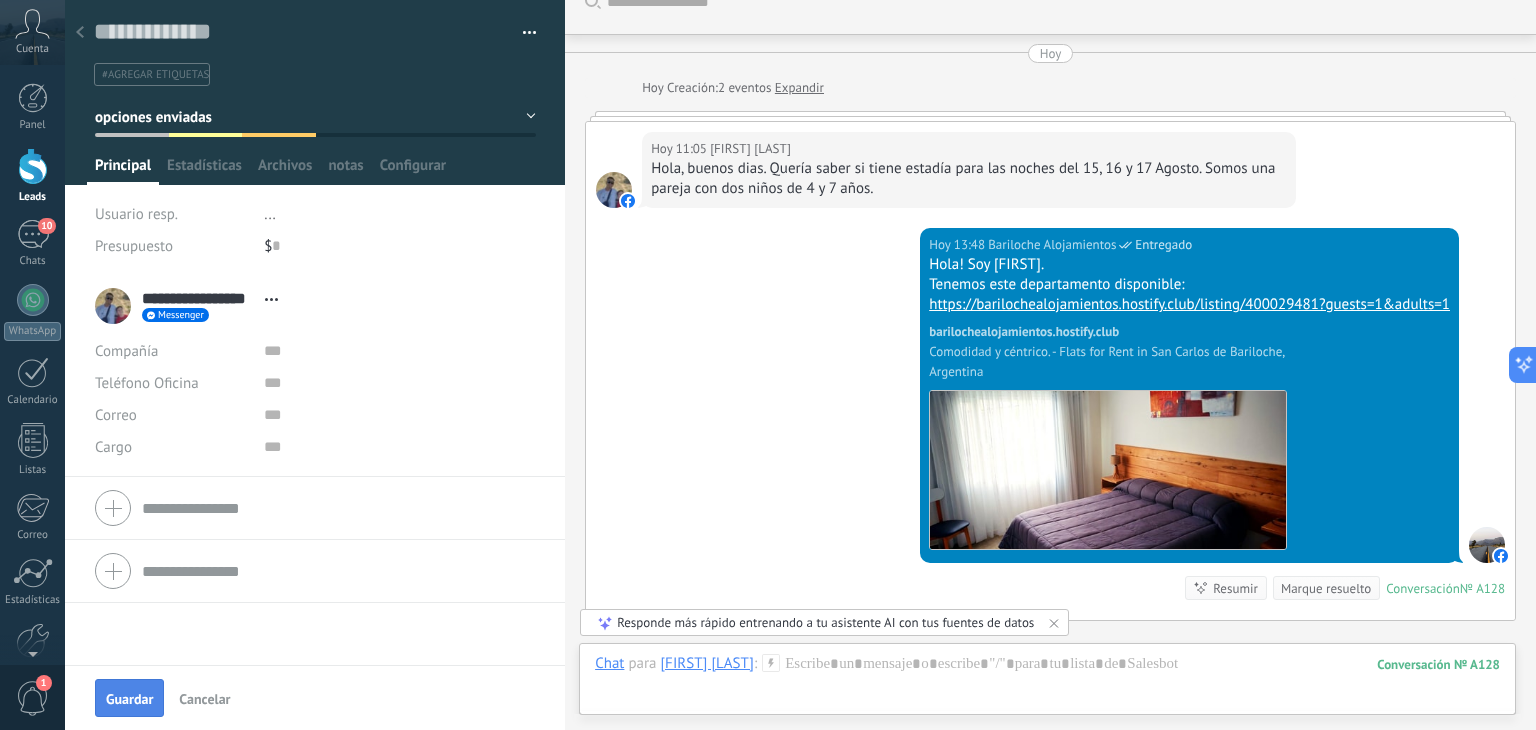 click on "Guardar" at bounding box center [129, 699] 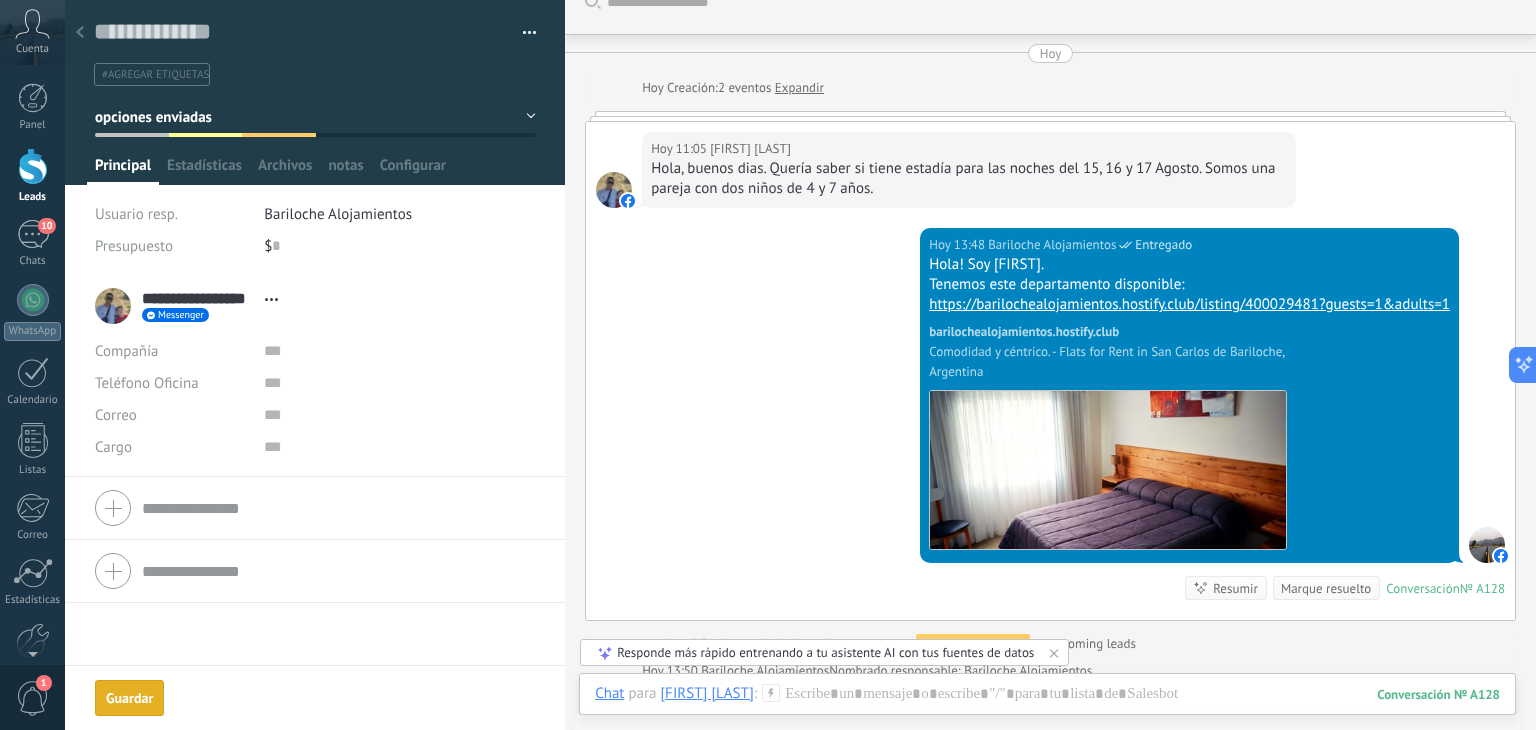 scroll, scrollTop: 119, scrollLeft: 0, axis: vertical 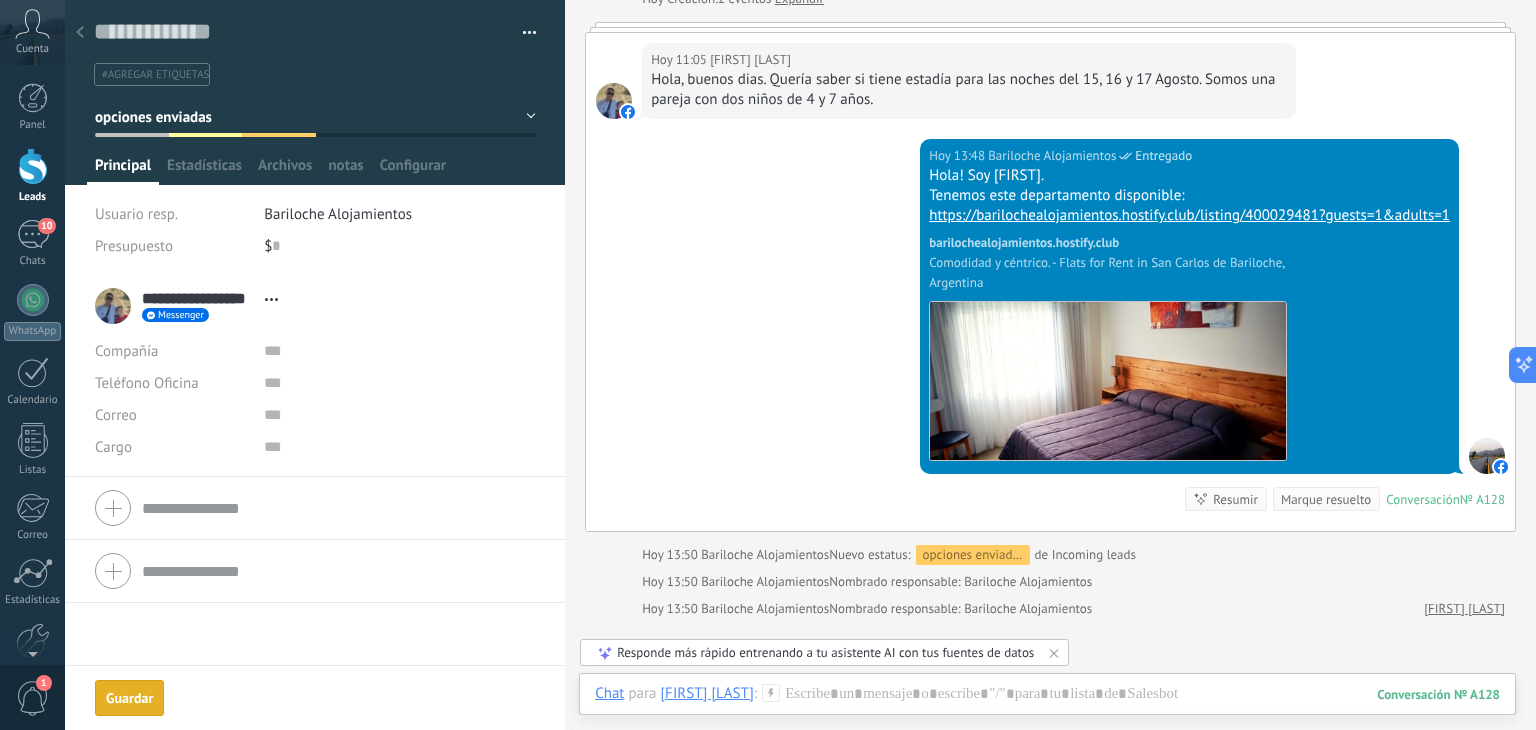 click at bounding box center (33, 166) 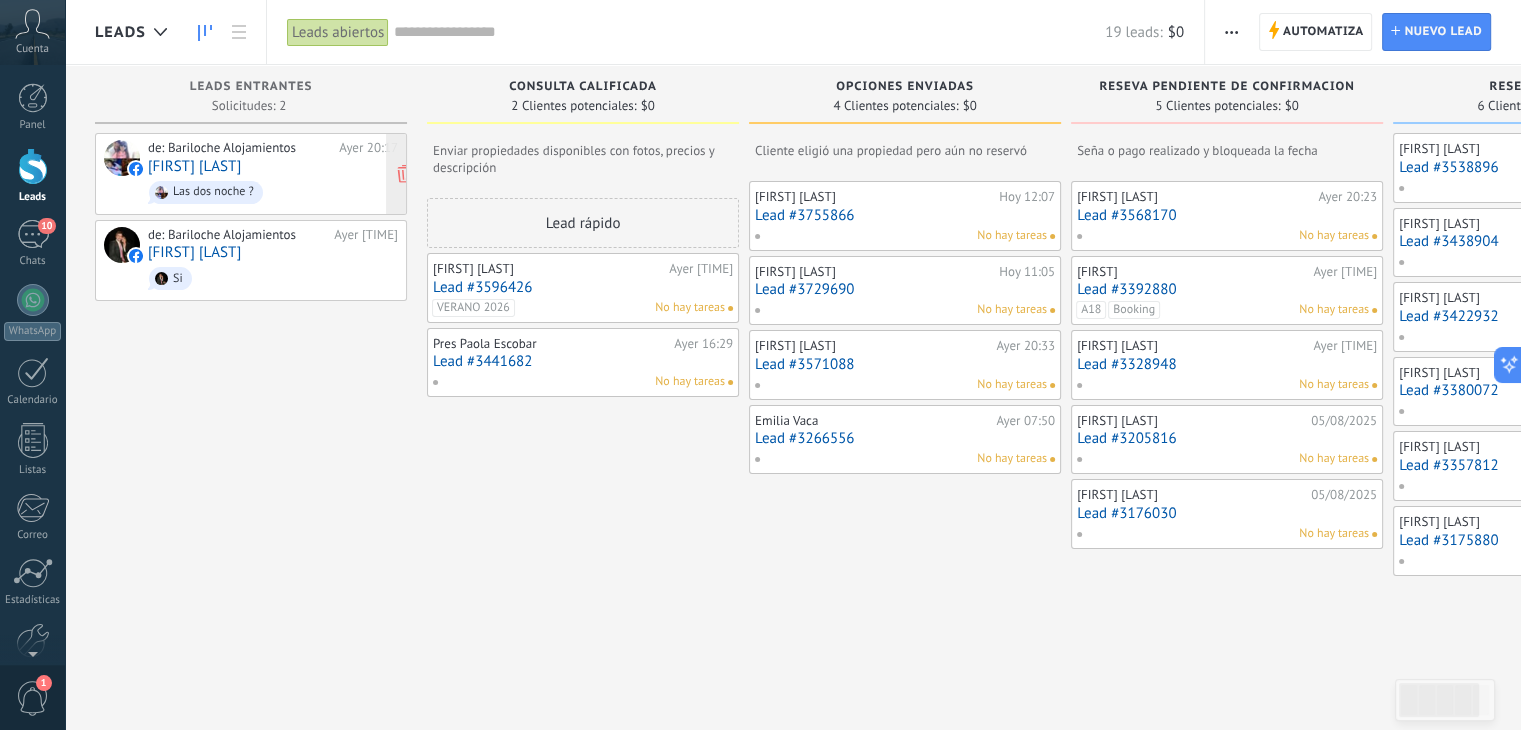 click on "[FIRST] [LAST]" at bounding box center [194, 166] 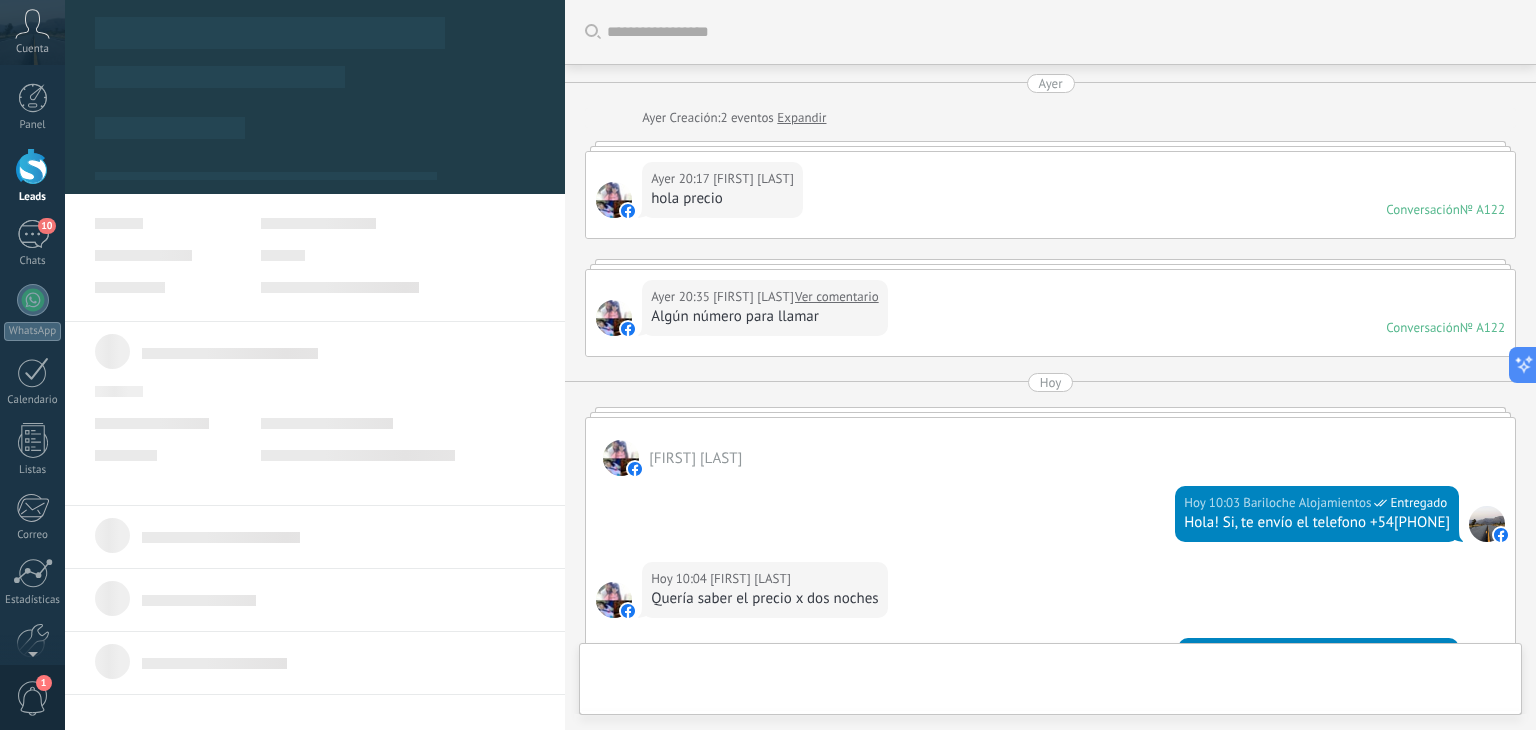 scroll, scrollTop: 733, scrollLeft: 0, axis: vertical 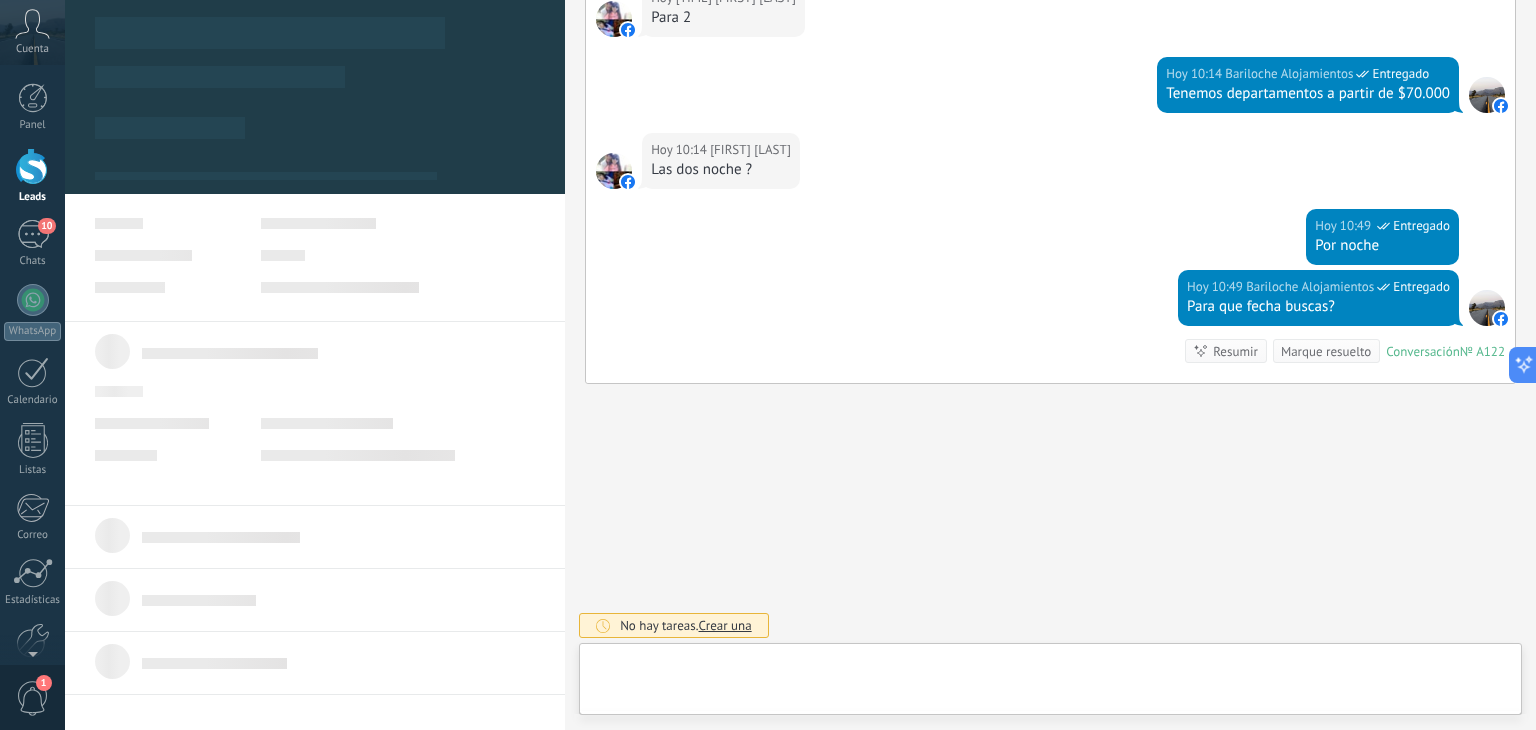 type on "**********" 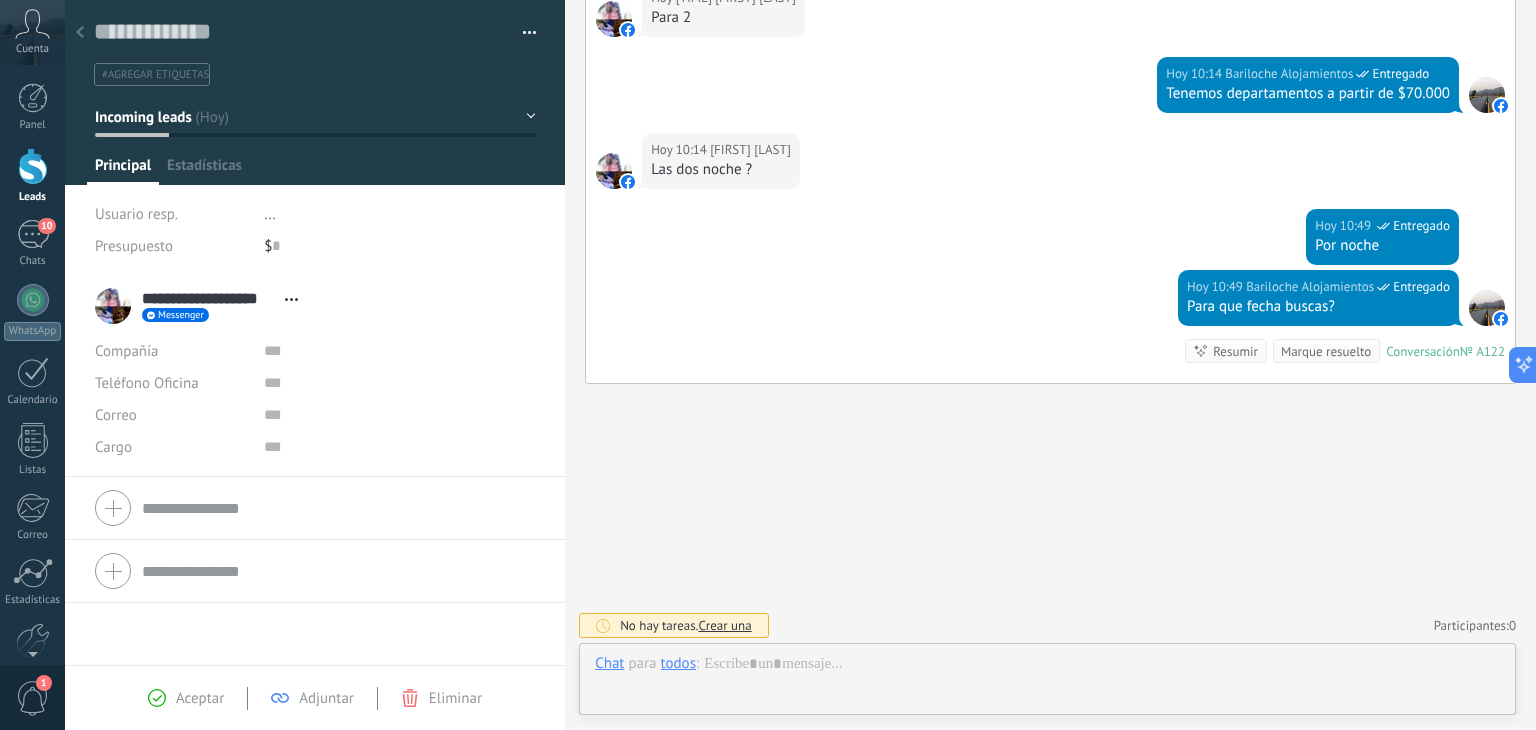 scroll, scrollTop: 29, scrollLeft: 0, axis: vertical 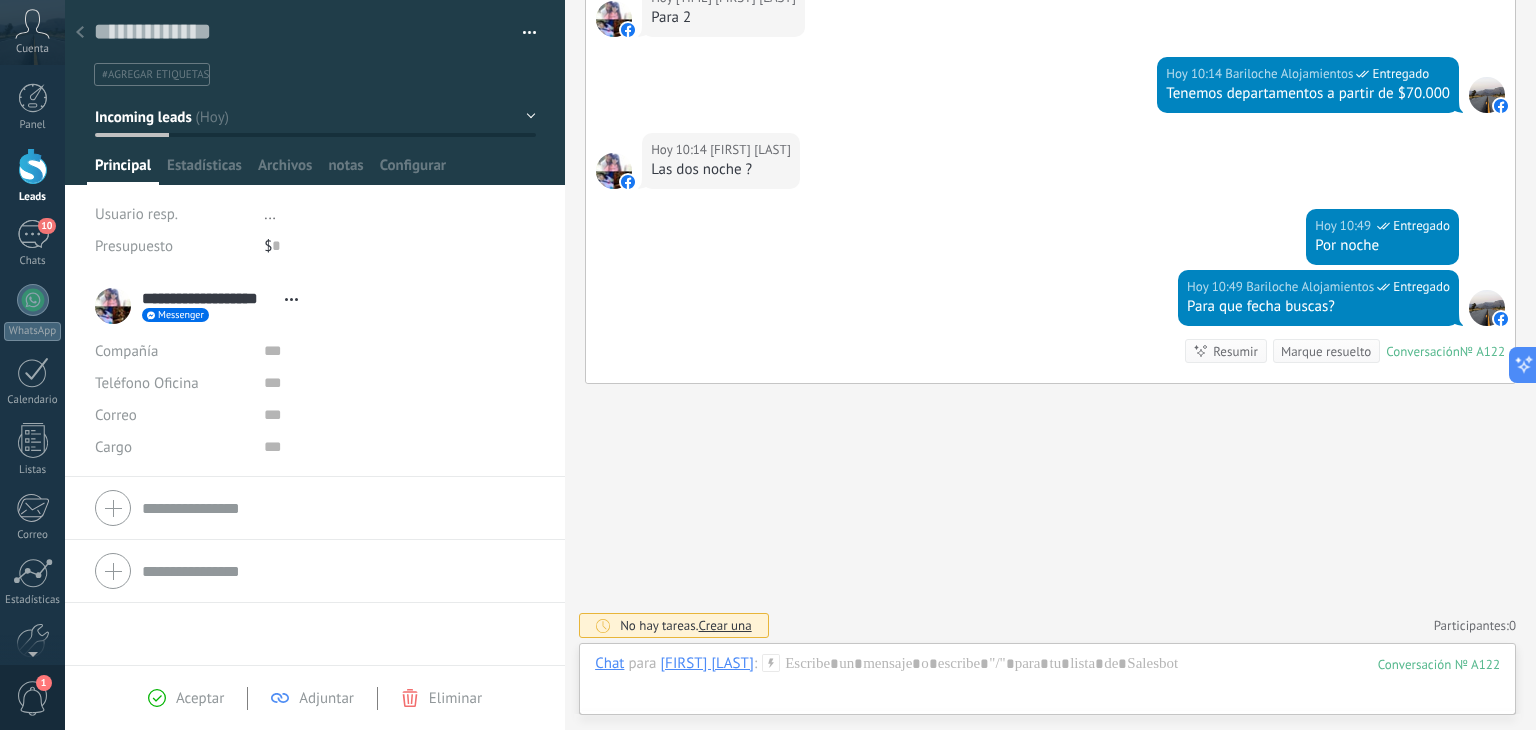 click on "Incoming leads" at bounding box center (143, 117) 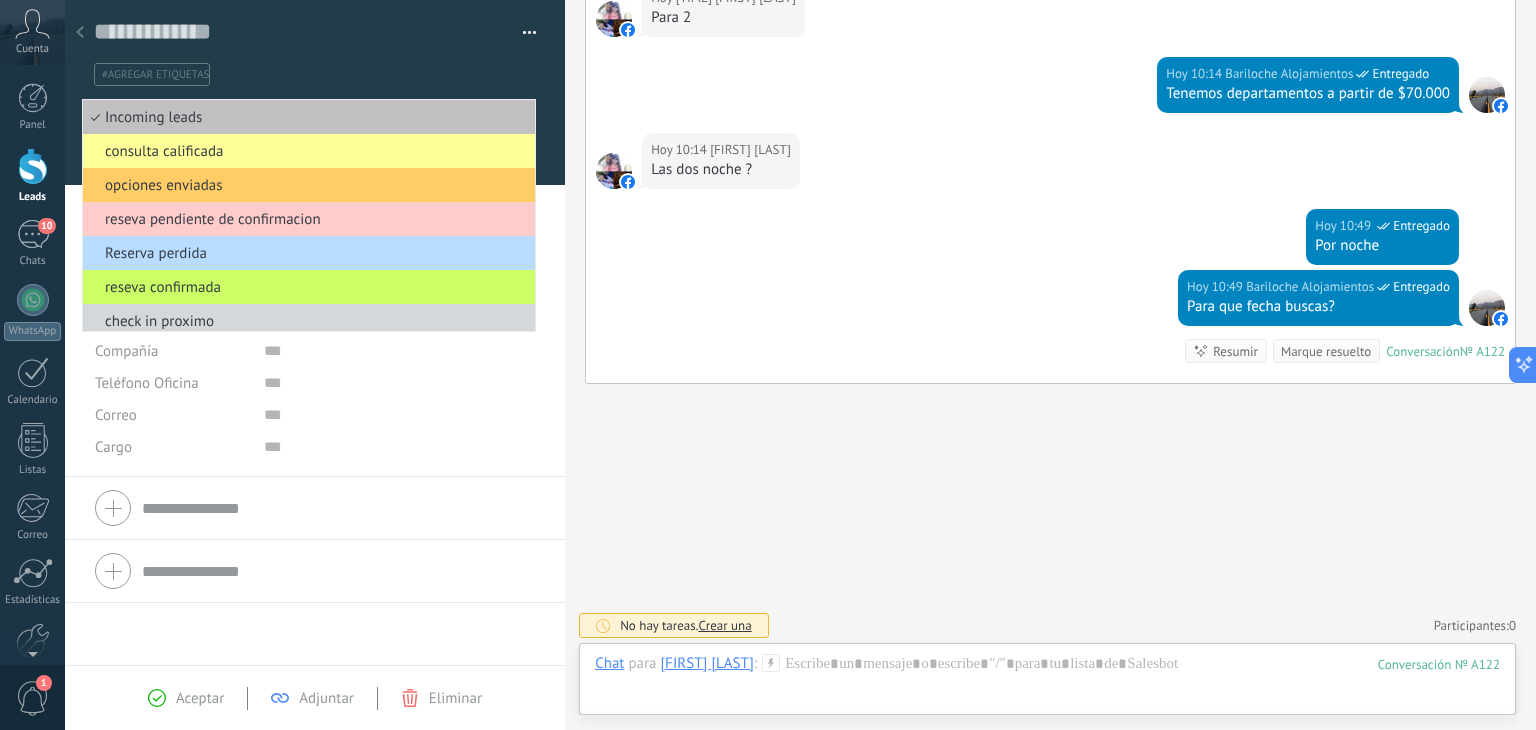 click on "Reserva perdida" at bounding box center [306, 253] 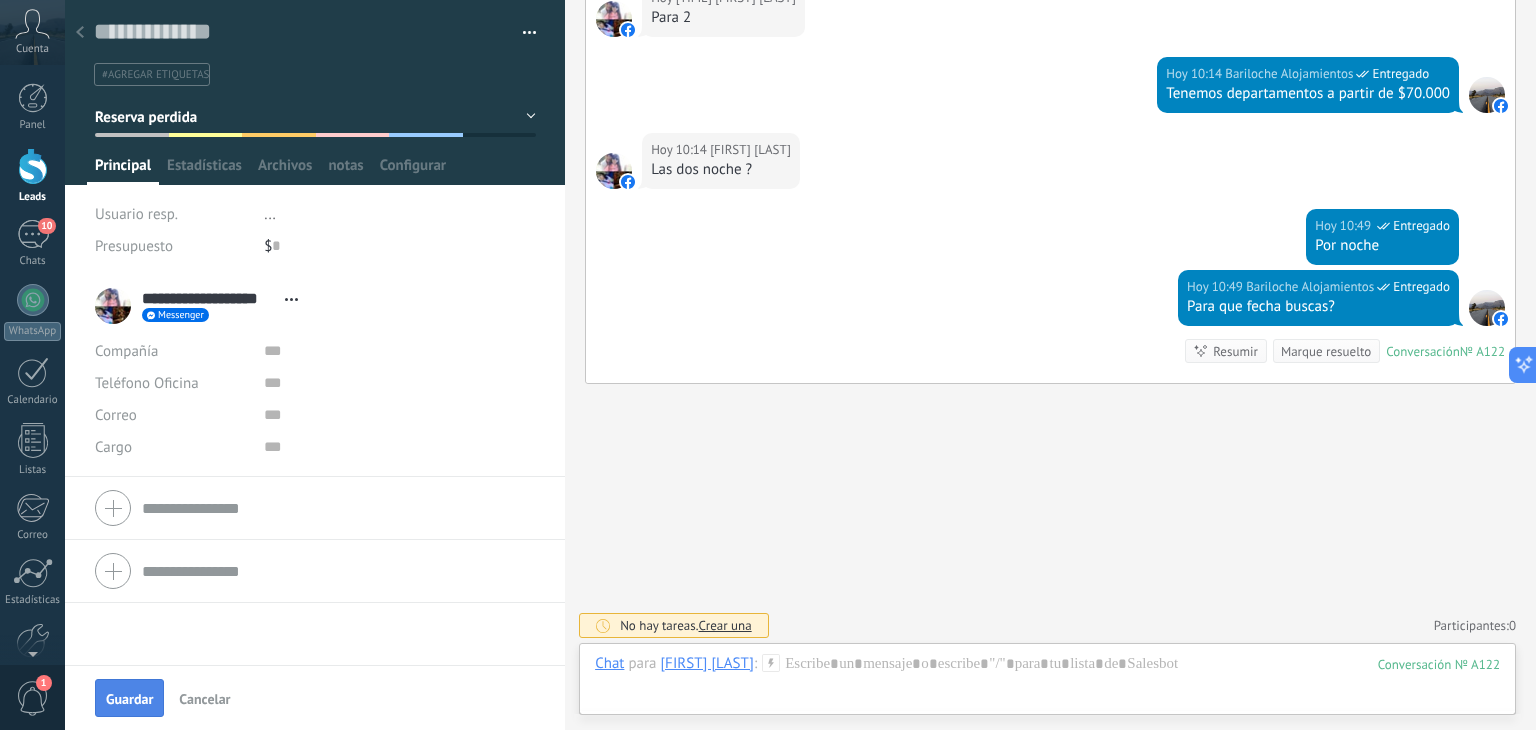 click on "Guardar" at bounding box center [129, 698] 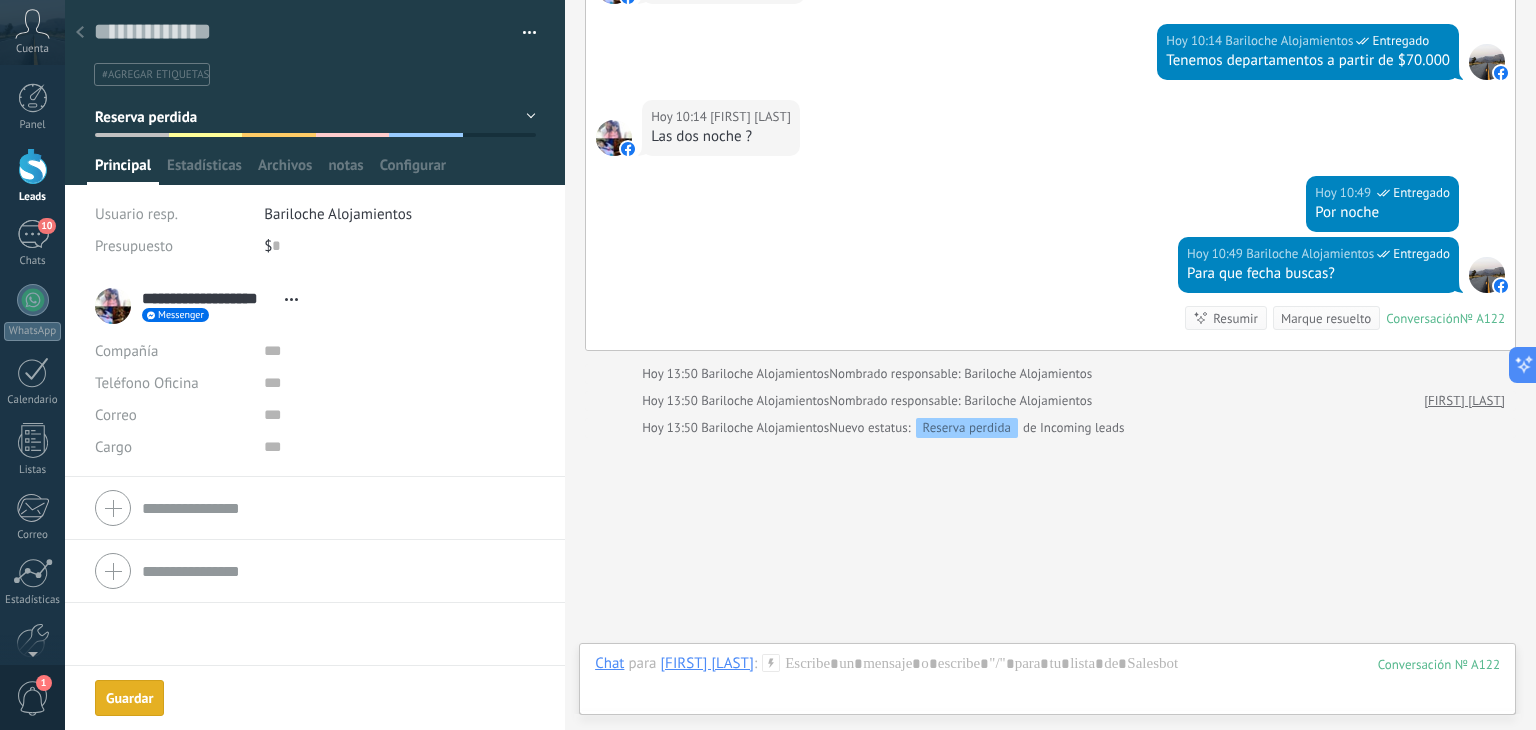scroll, scrollTop: 820, scrollLeft: 0, axis: vertical 